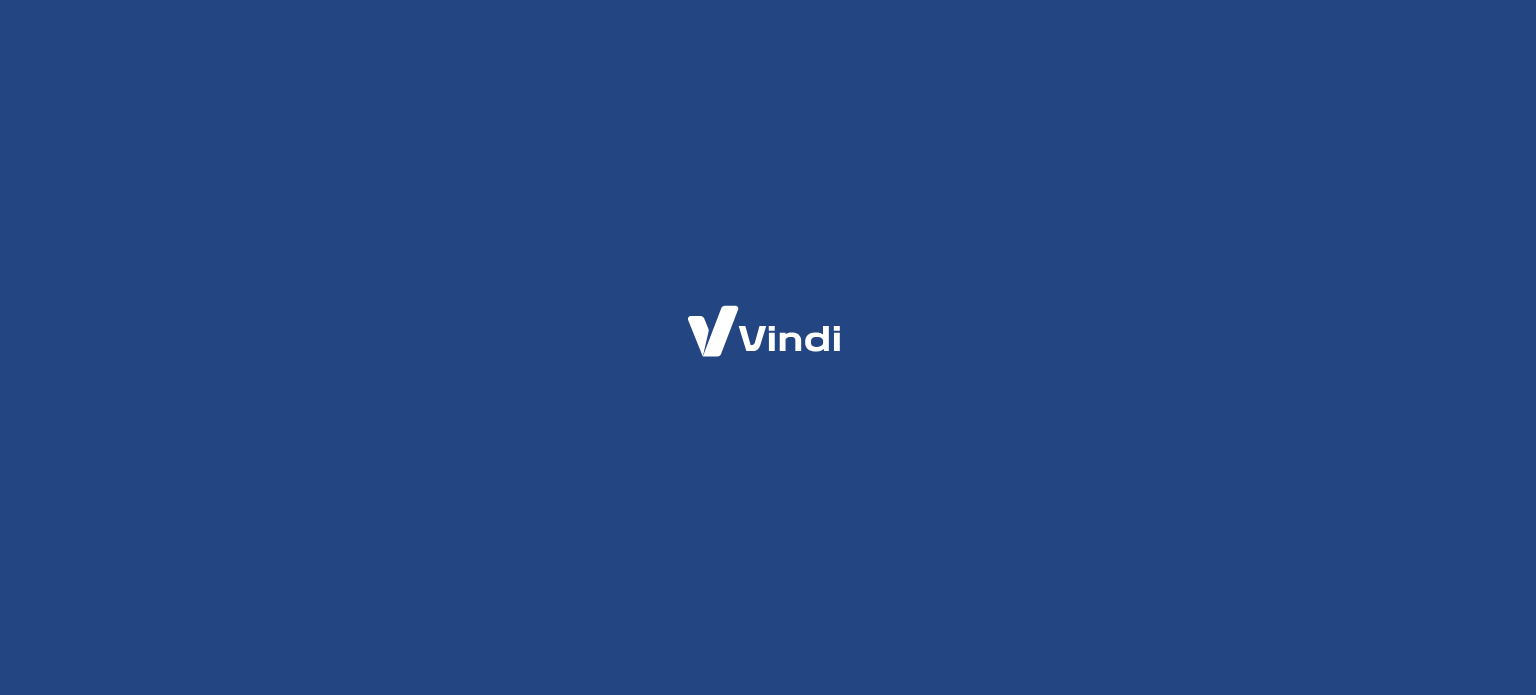 scroll, scrollTop: 0, scrollLeft: 0, axis: both 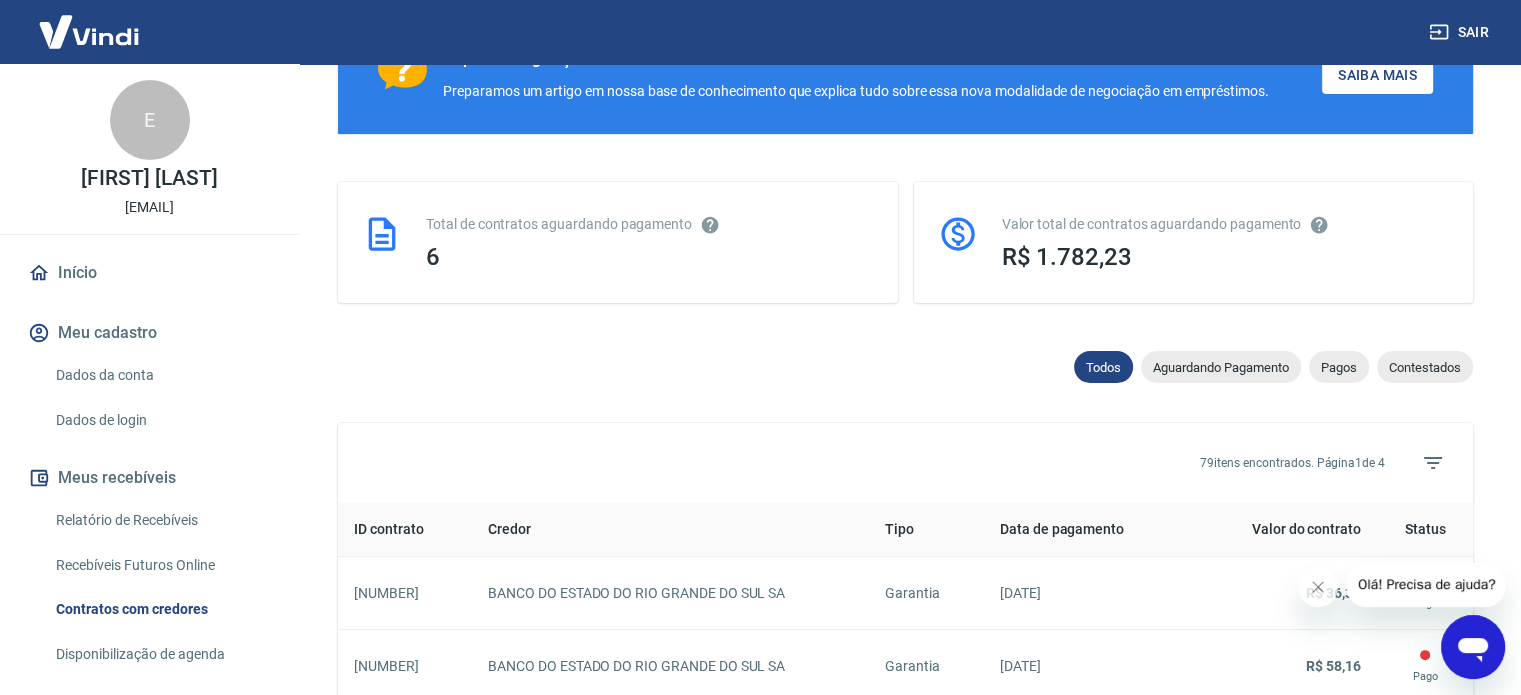 click 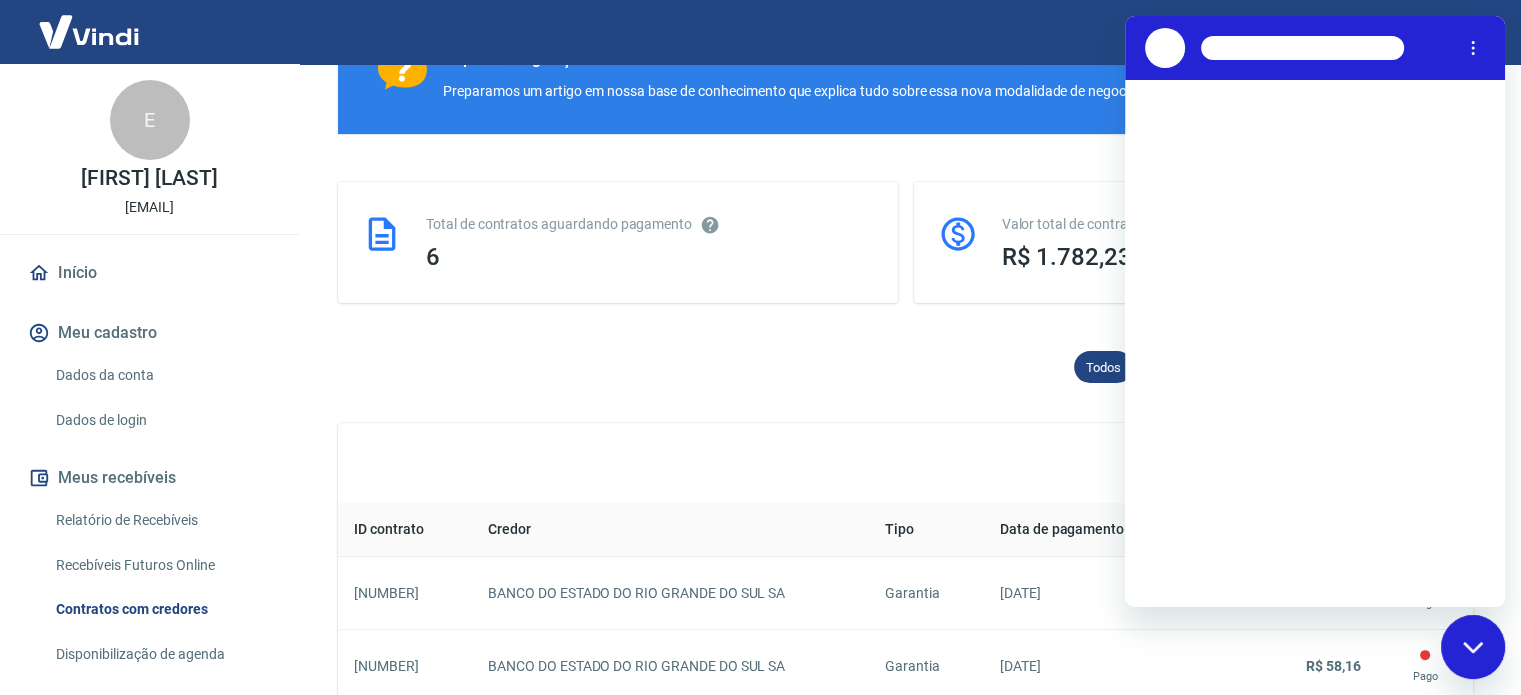 scroll, scrollTop: 0, scrollLeft: 0, axis: both 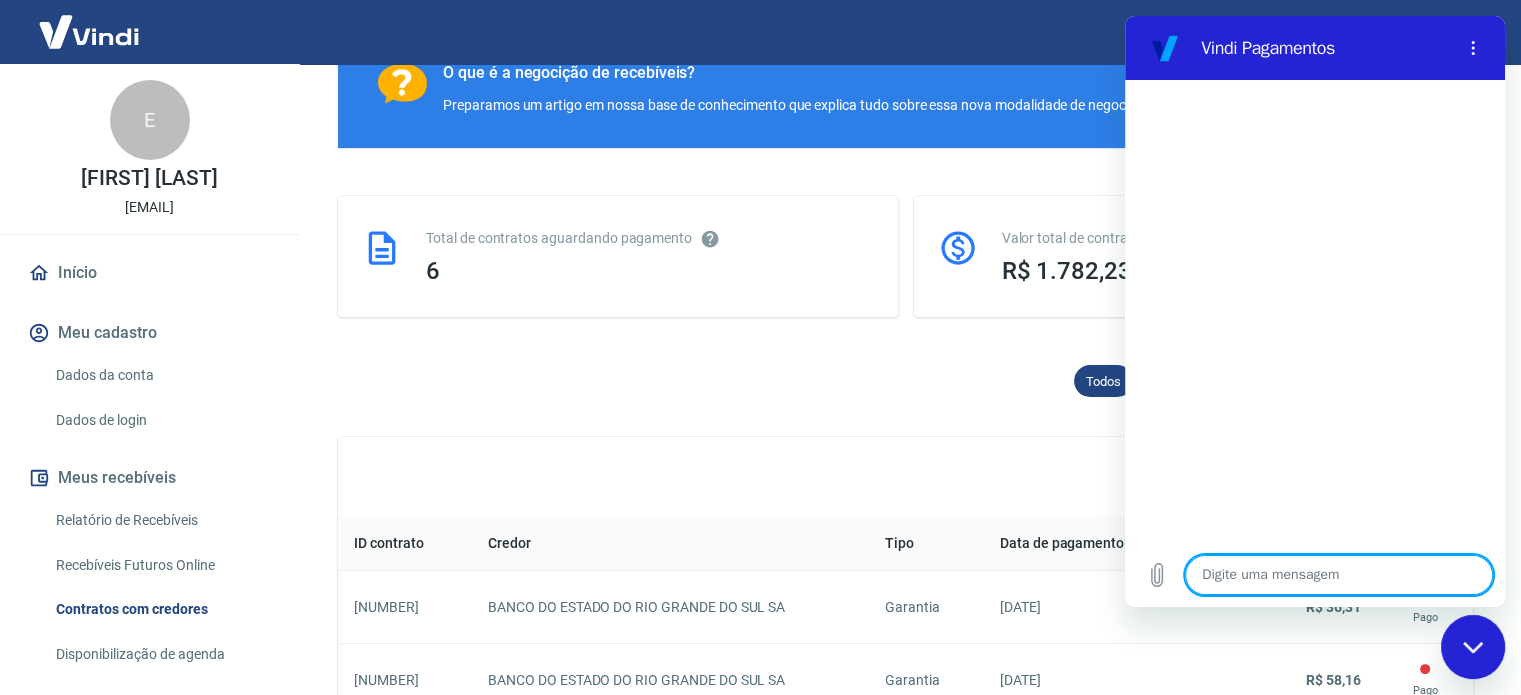 type on "B" 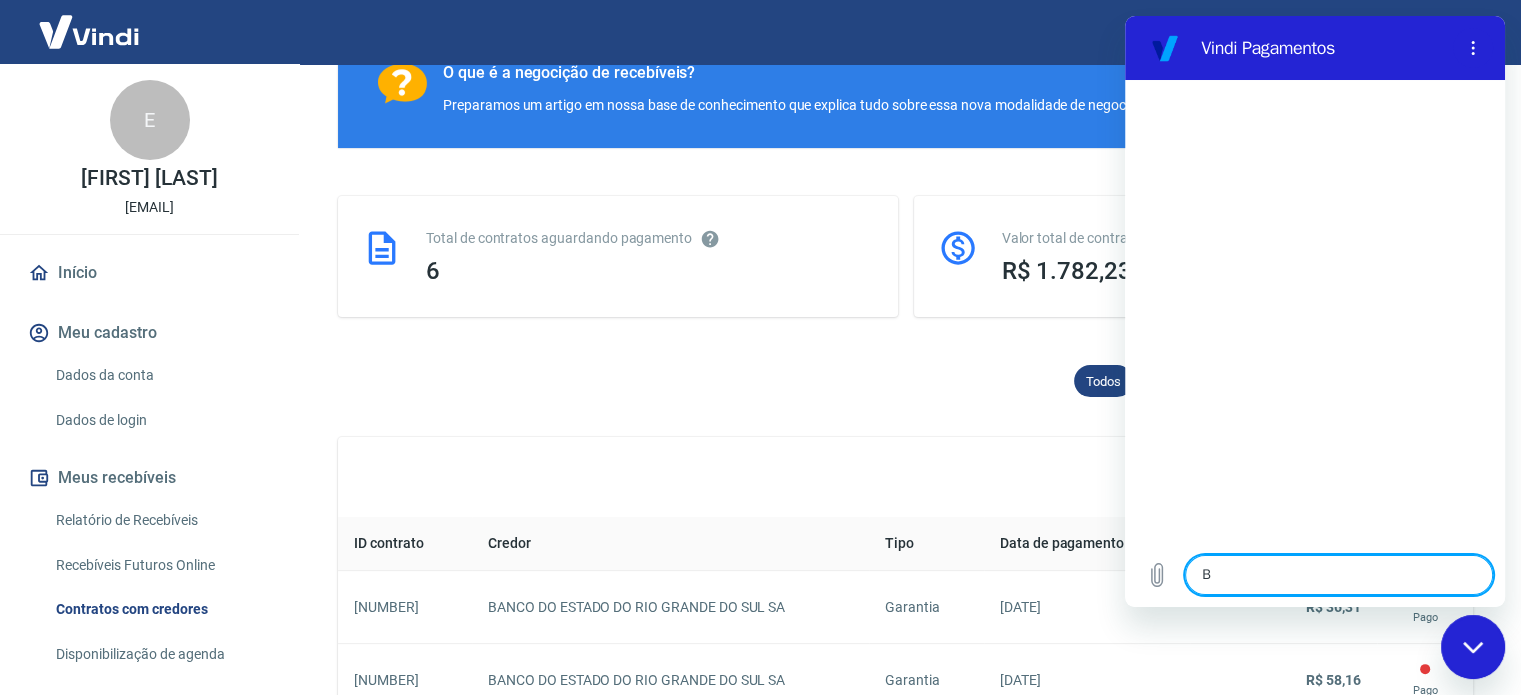 type on "x" 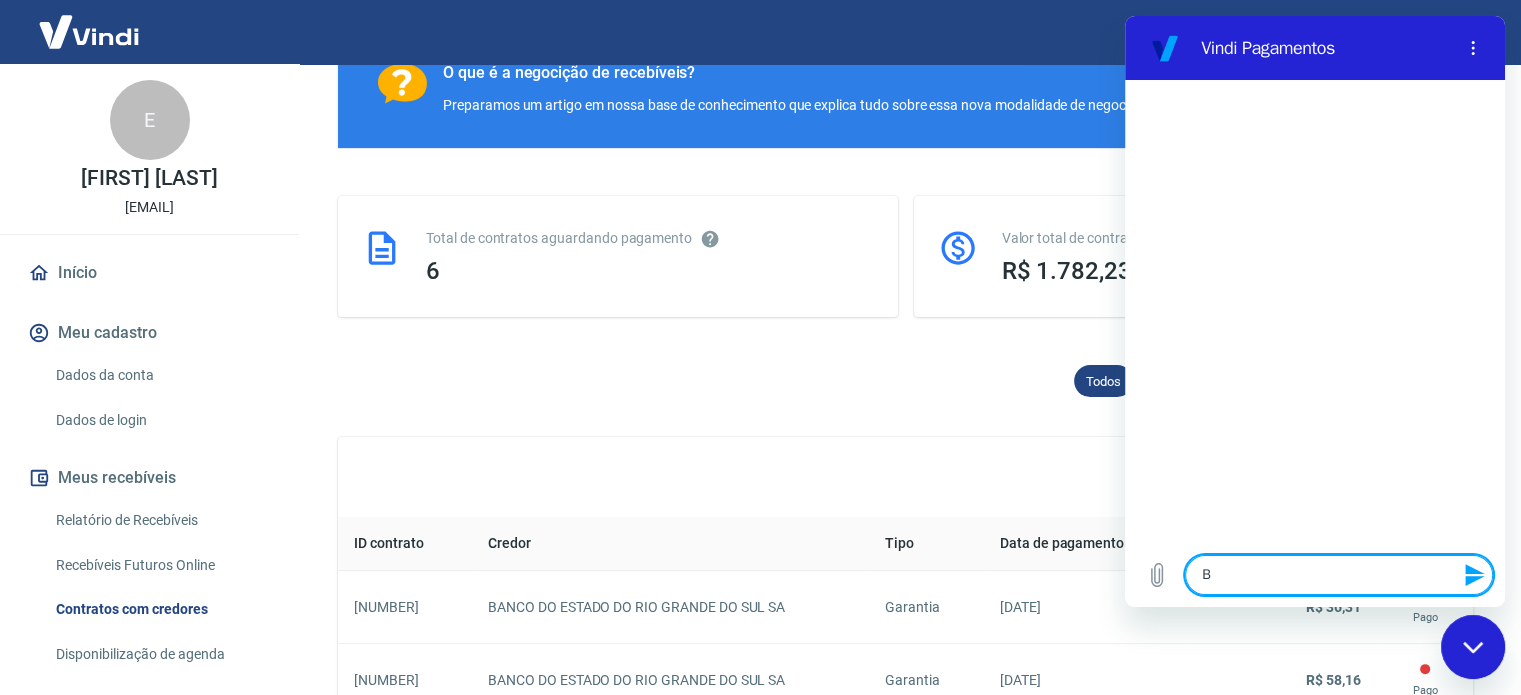 type on "Bo" 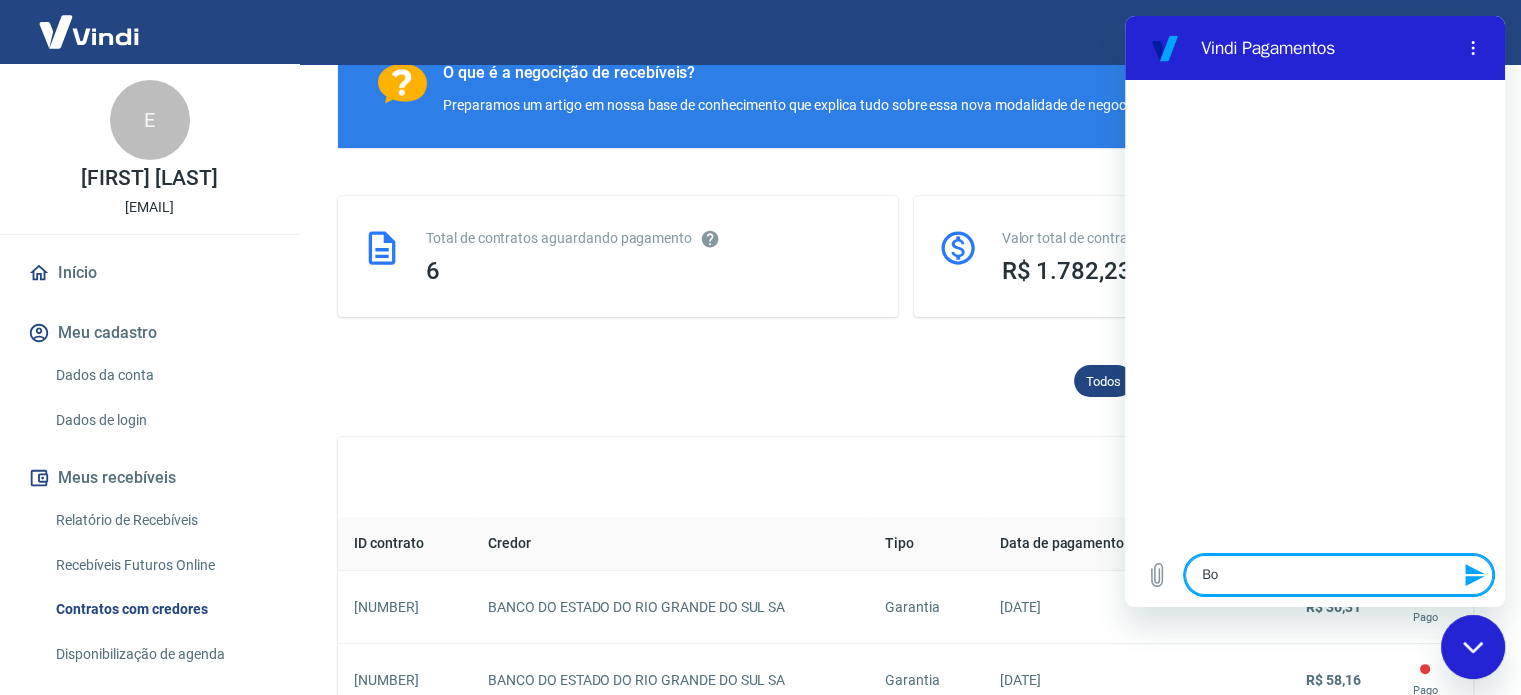 type on "Bom" 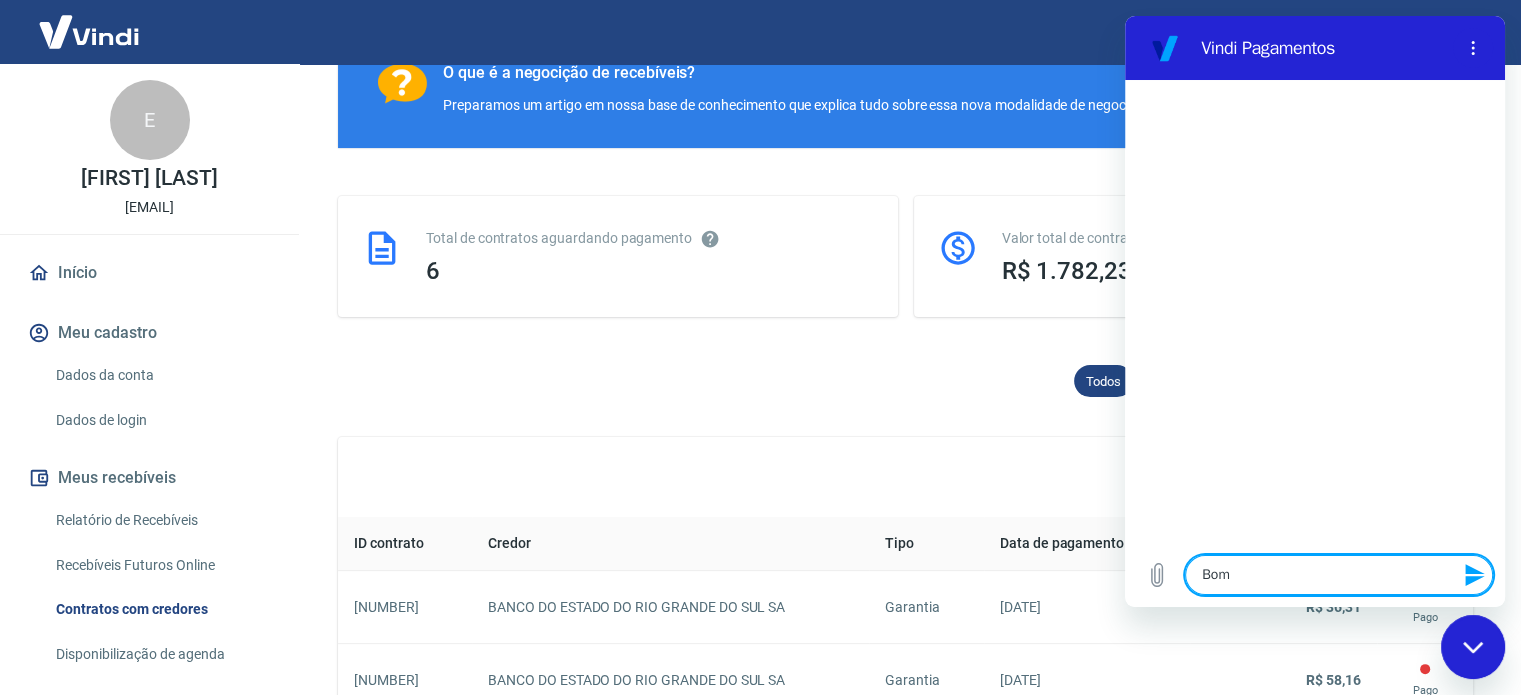 type on "Bom" 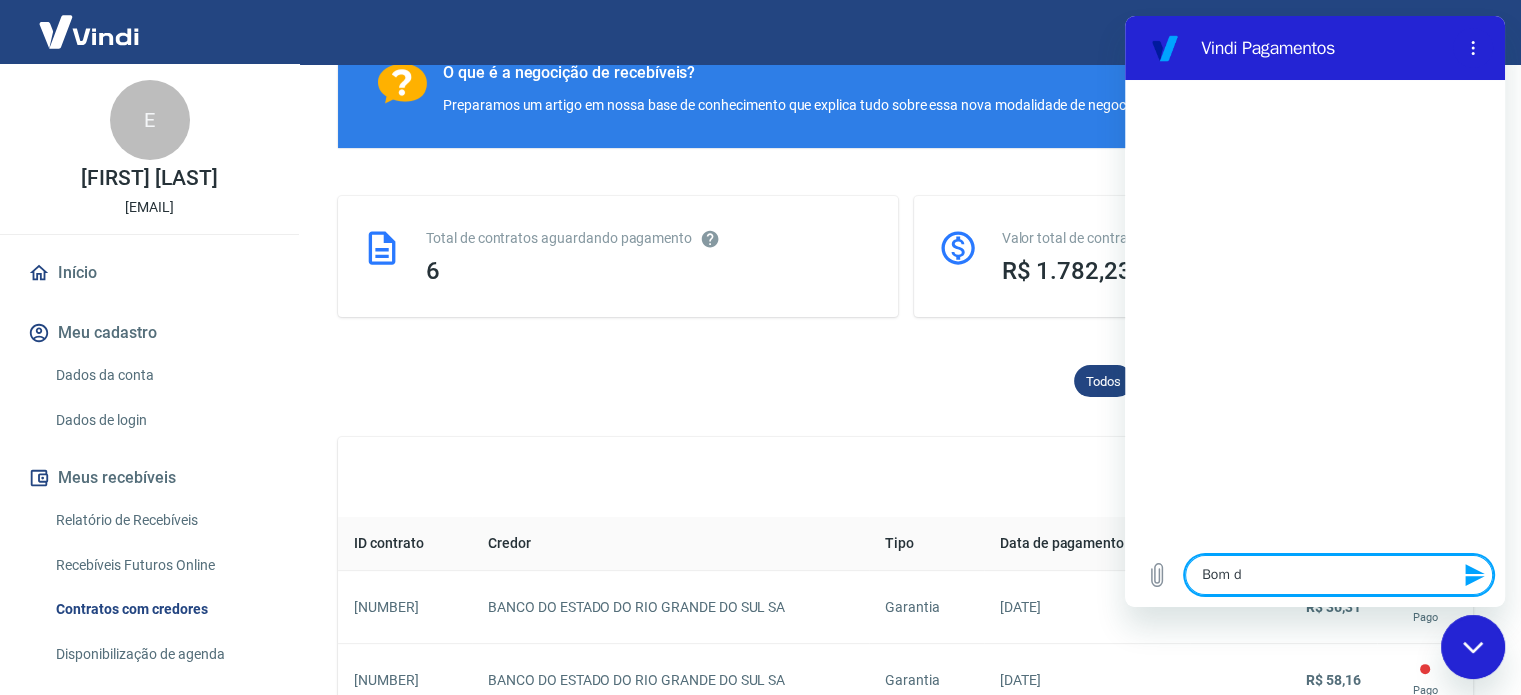 type on "Bom di" 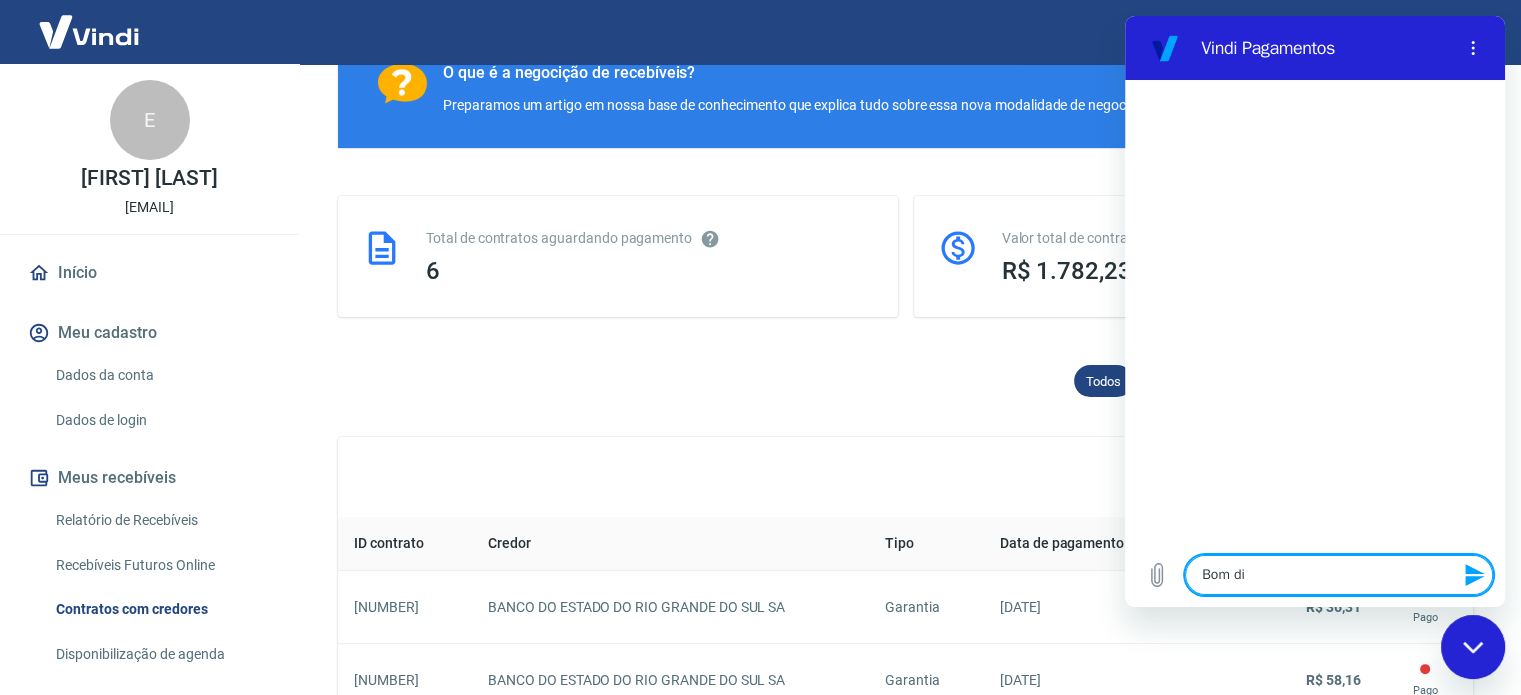 type on "Bom dia" 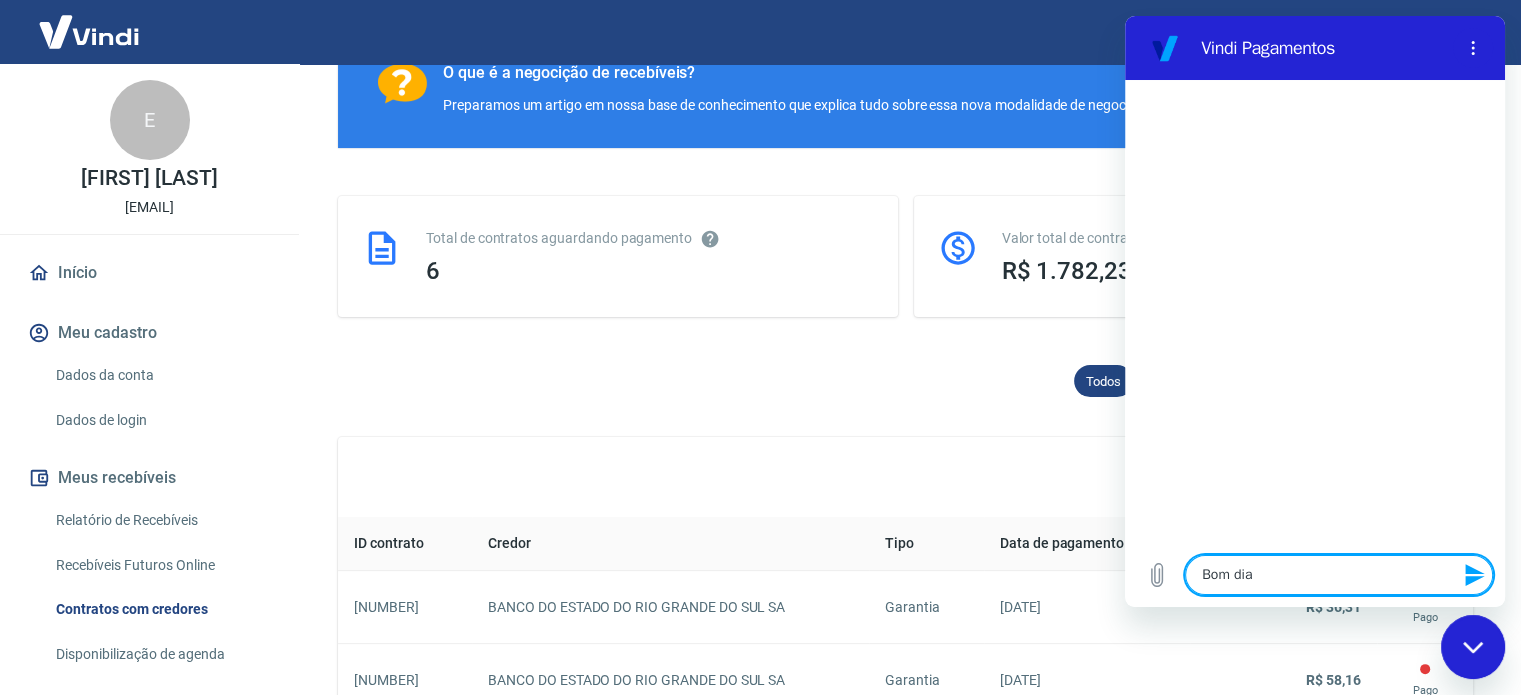 type on "x" 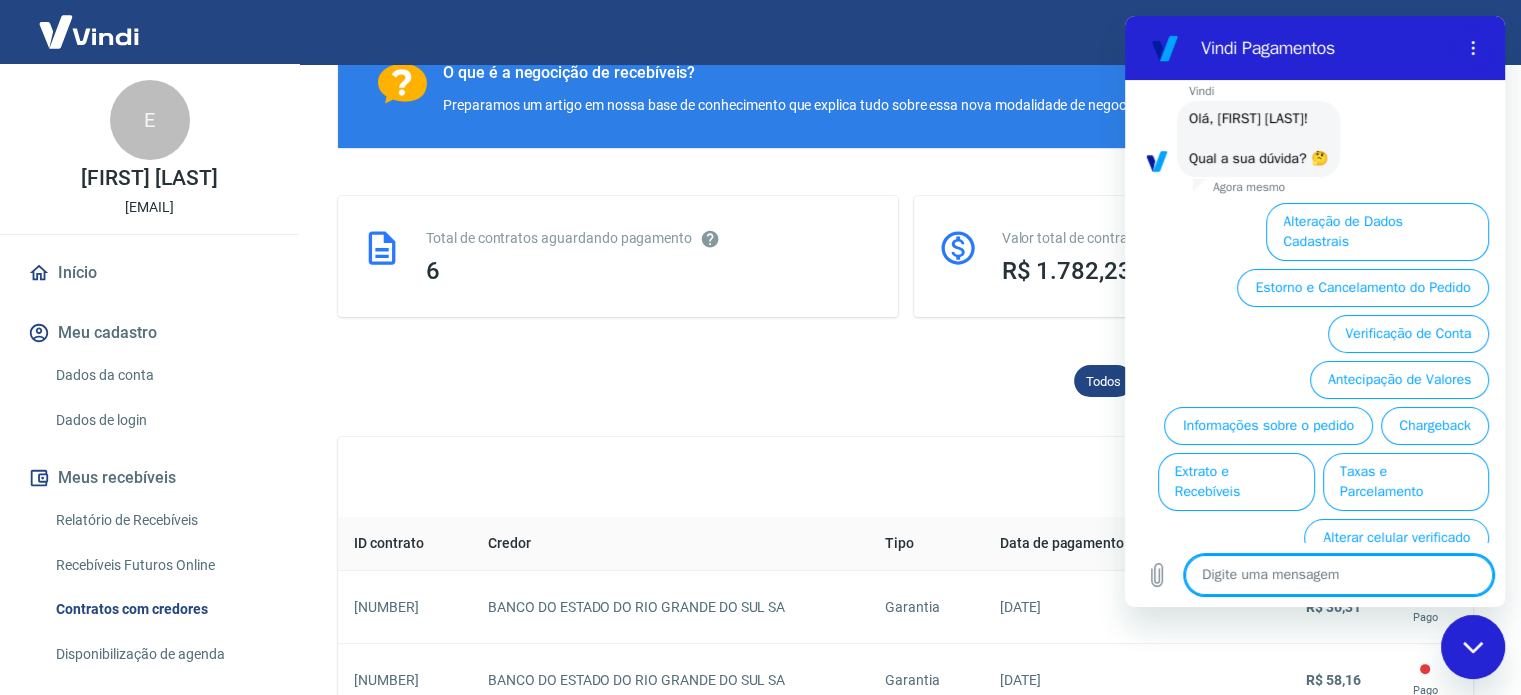 scroll, scrollTop: 106, scrollLeft: 0, axis: vertical 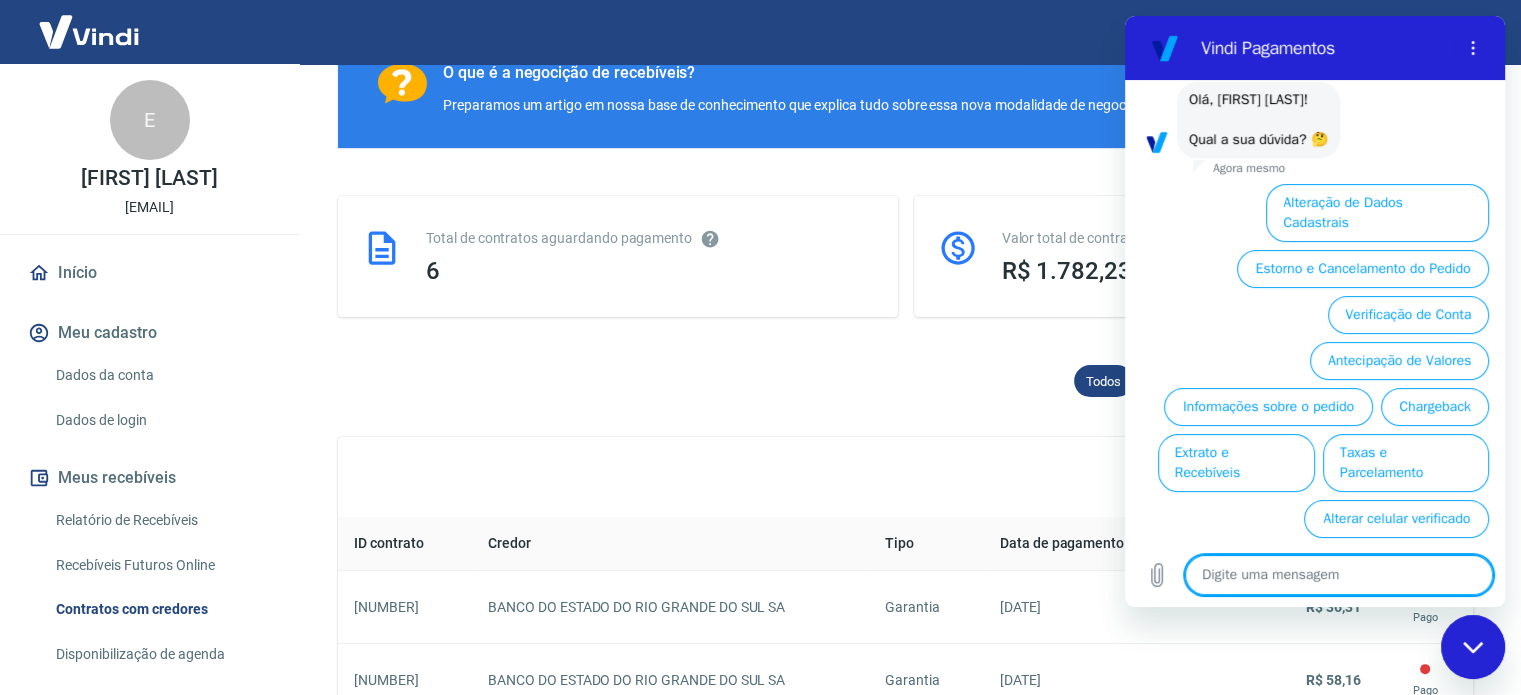 type on "x" 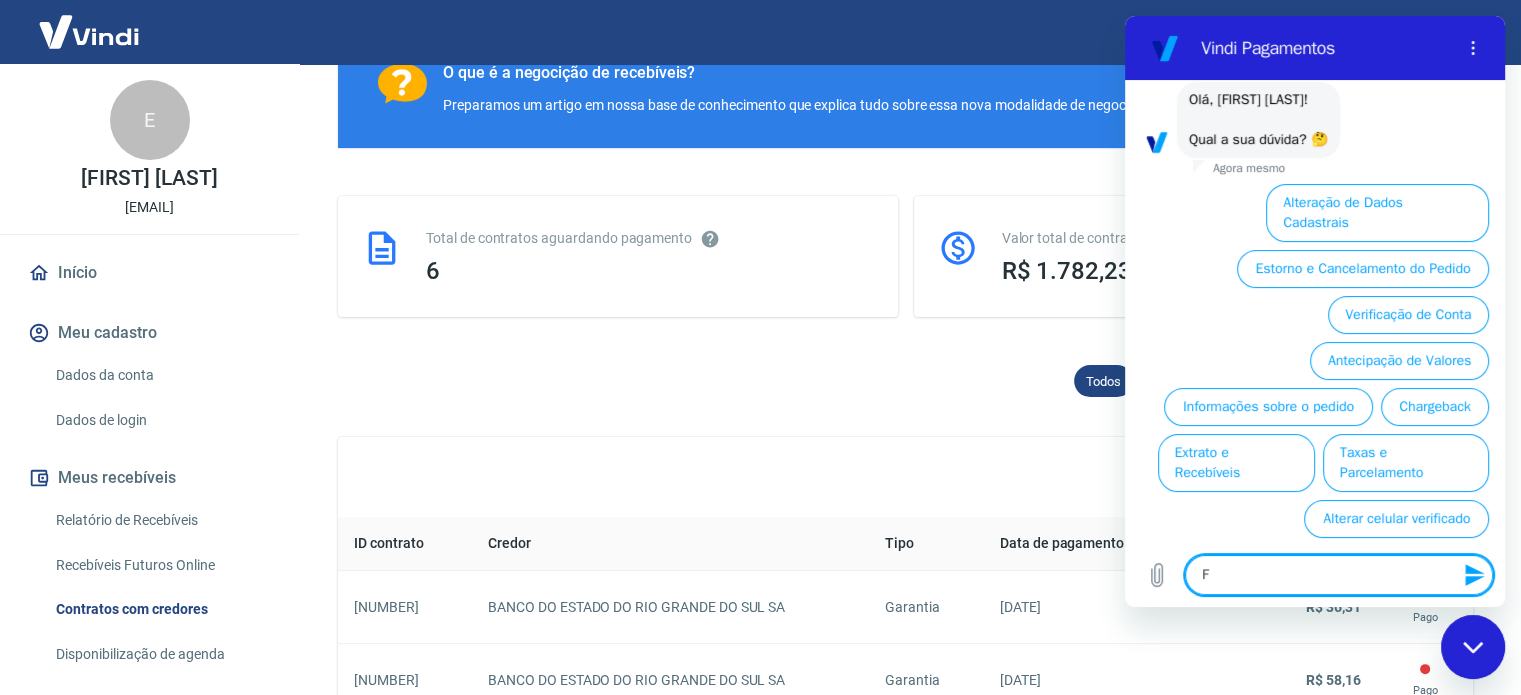 type on "Fa" 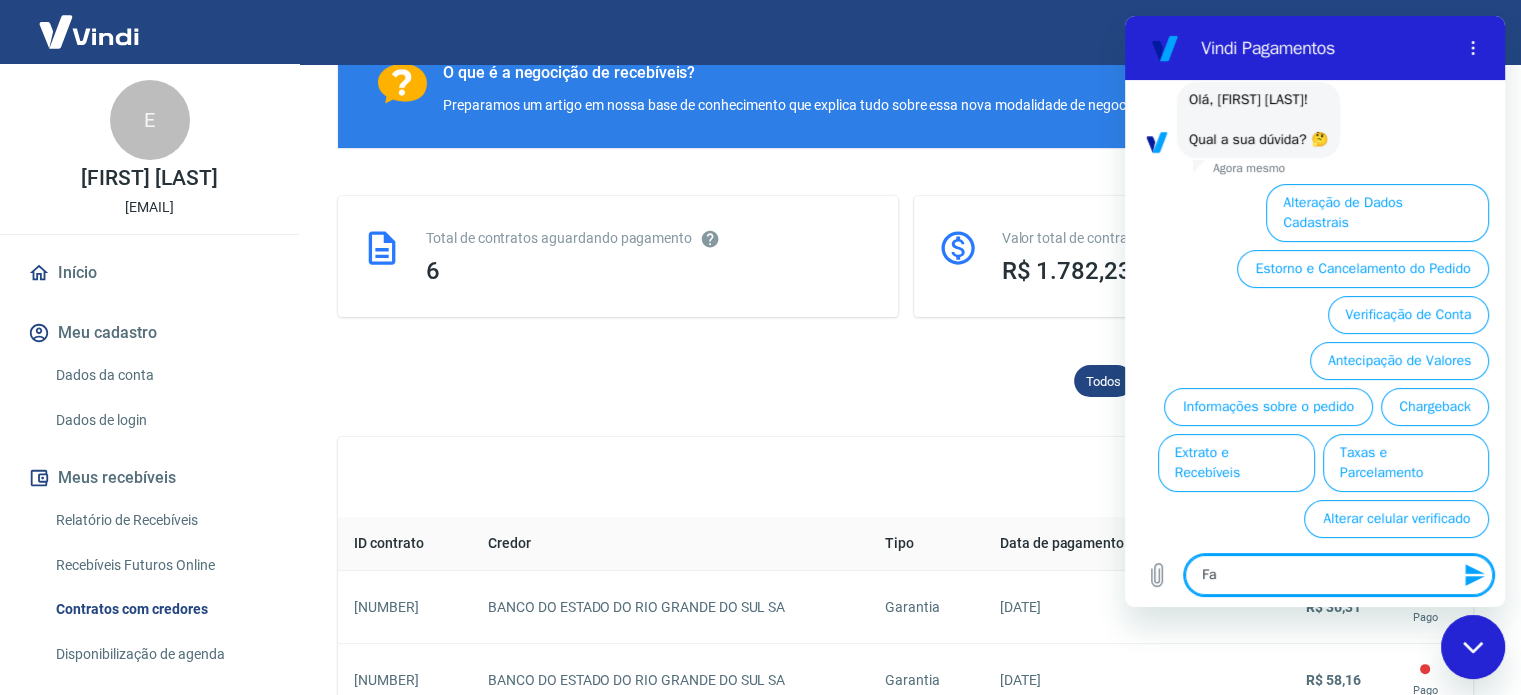 type on "Fal" 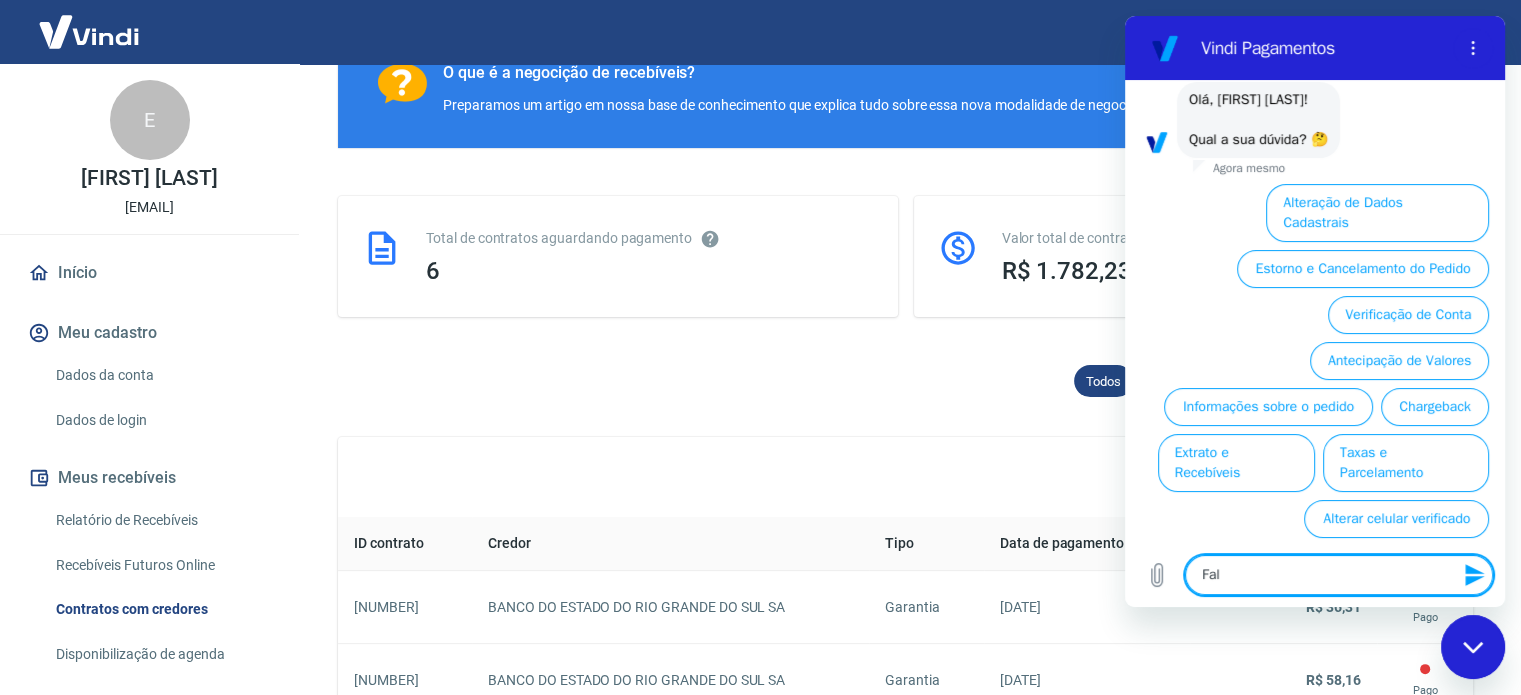 type on "Fala" 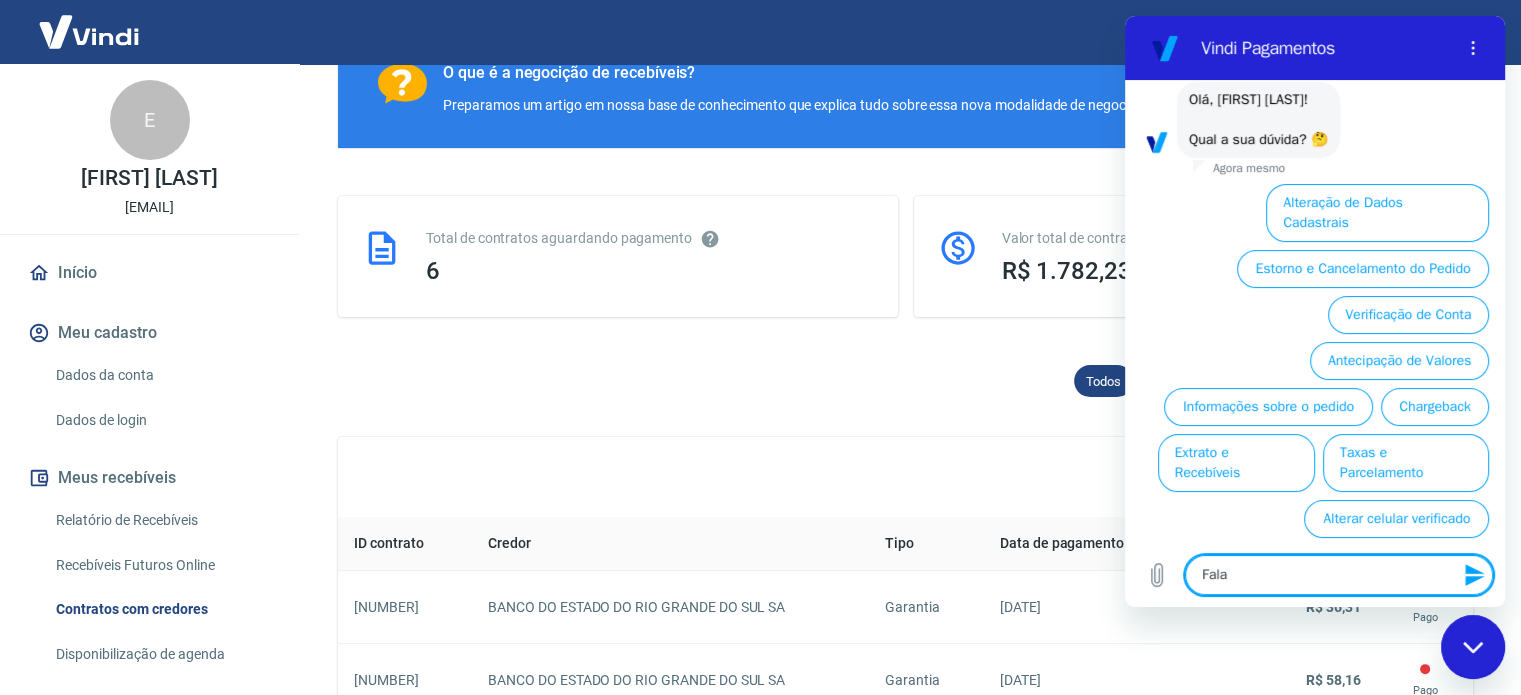 type on "Falar" 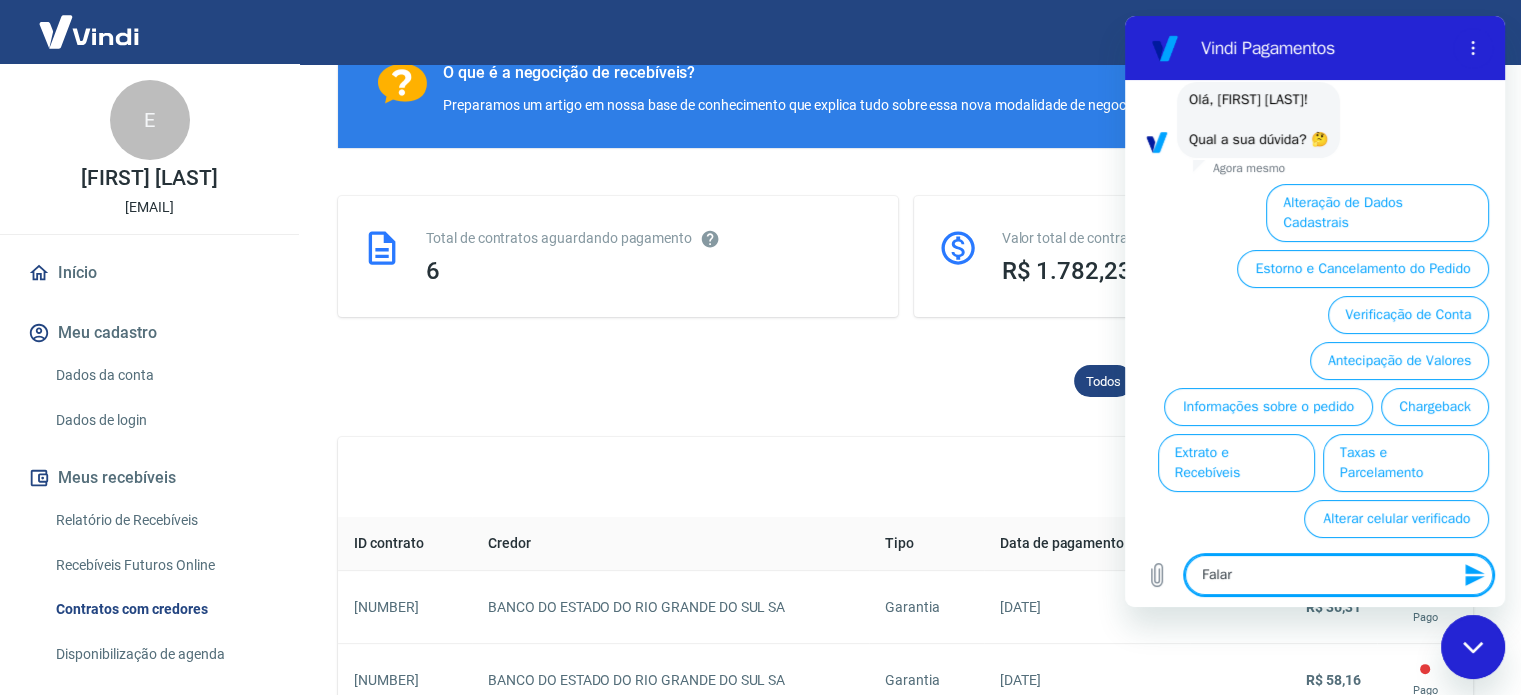 type on "Falar" 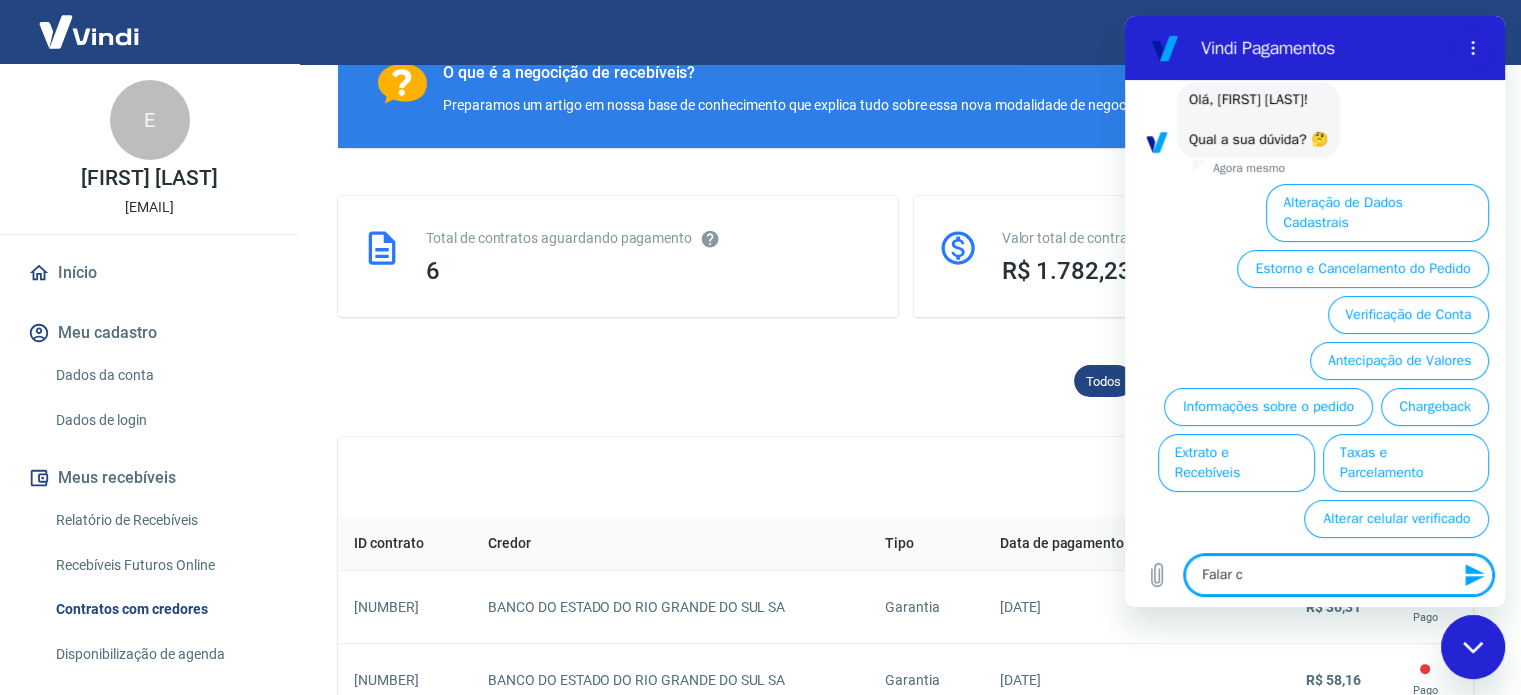 type on "Falar co" 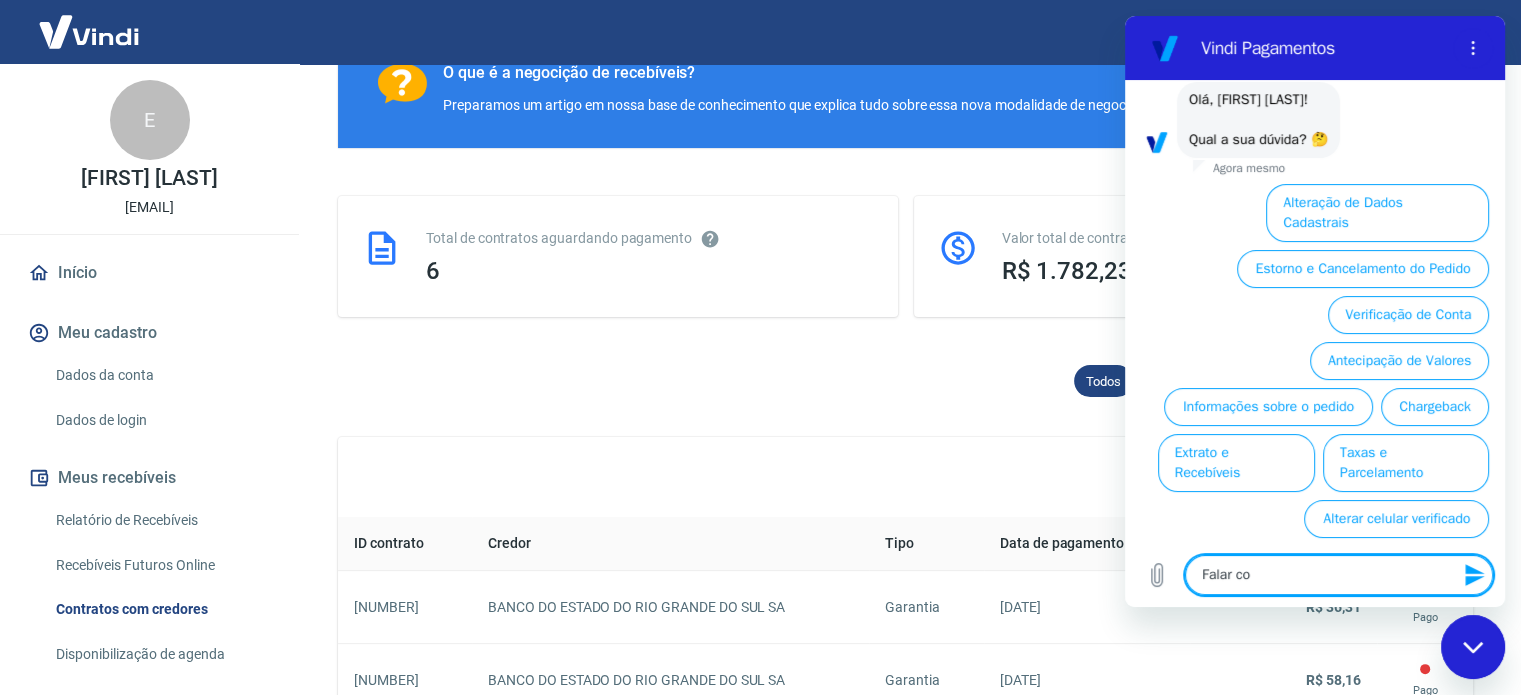 type on "Falar com" 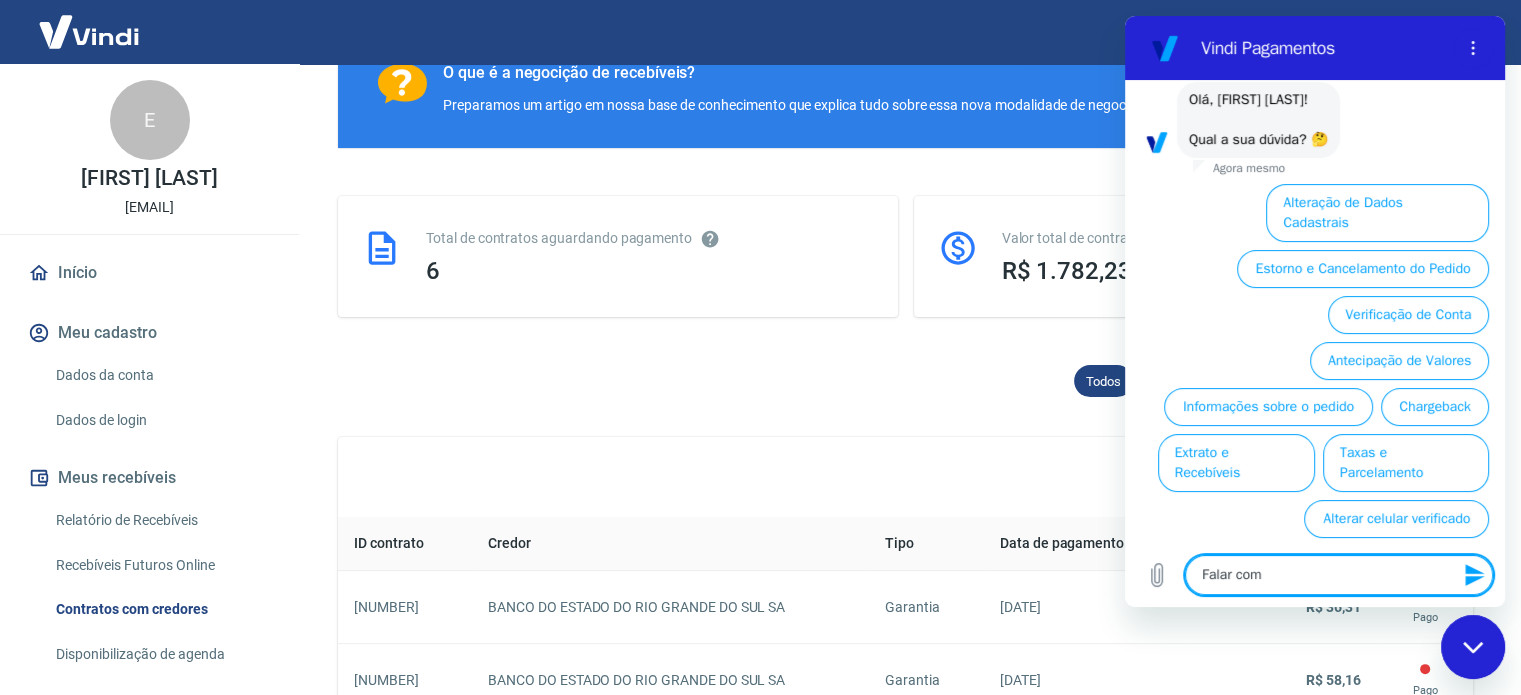 type on "Falar com" 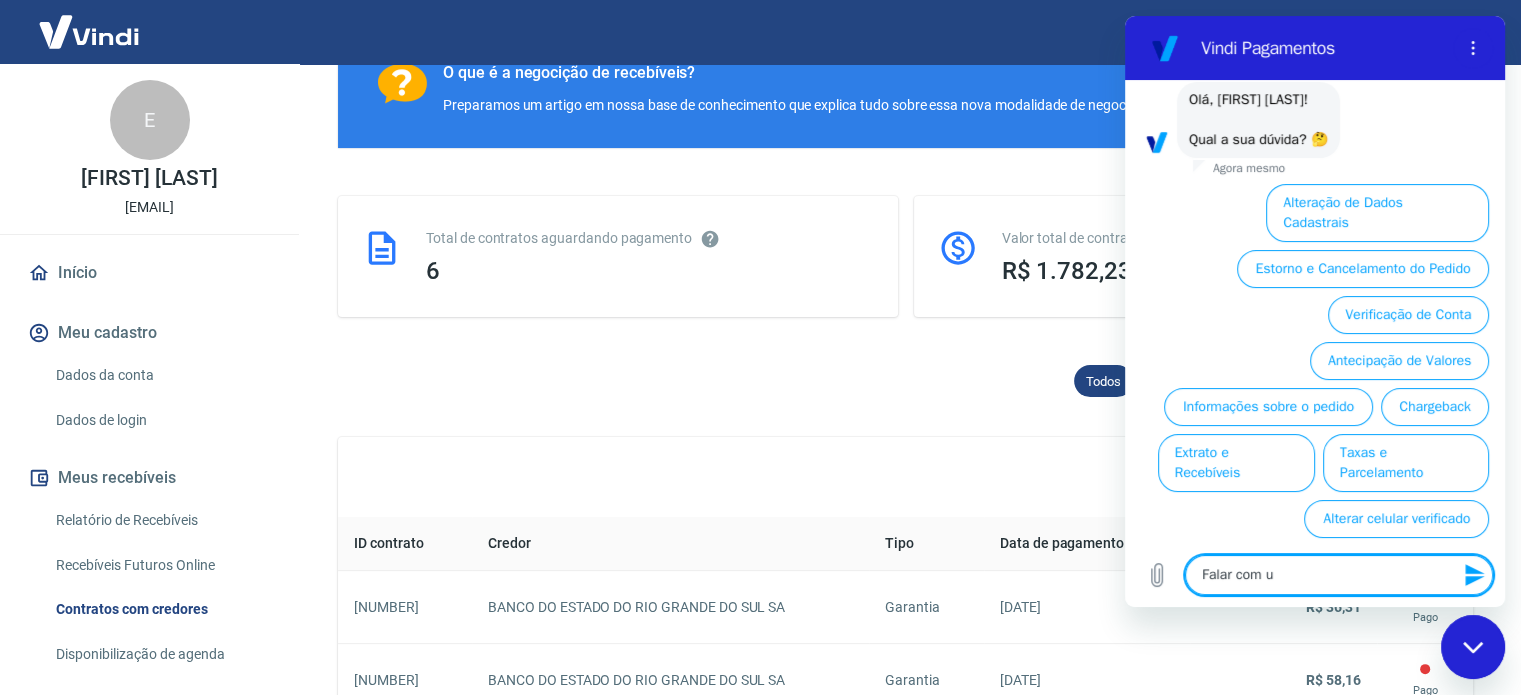 type on "Falar com um" 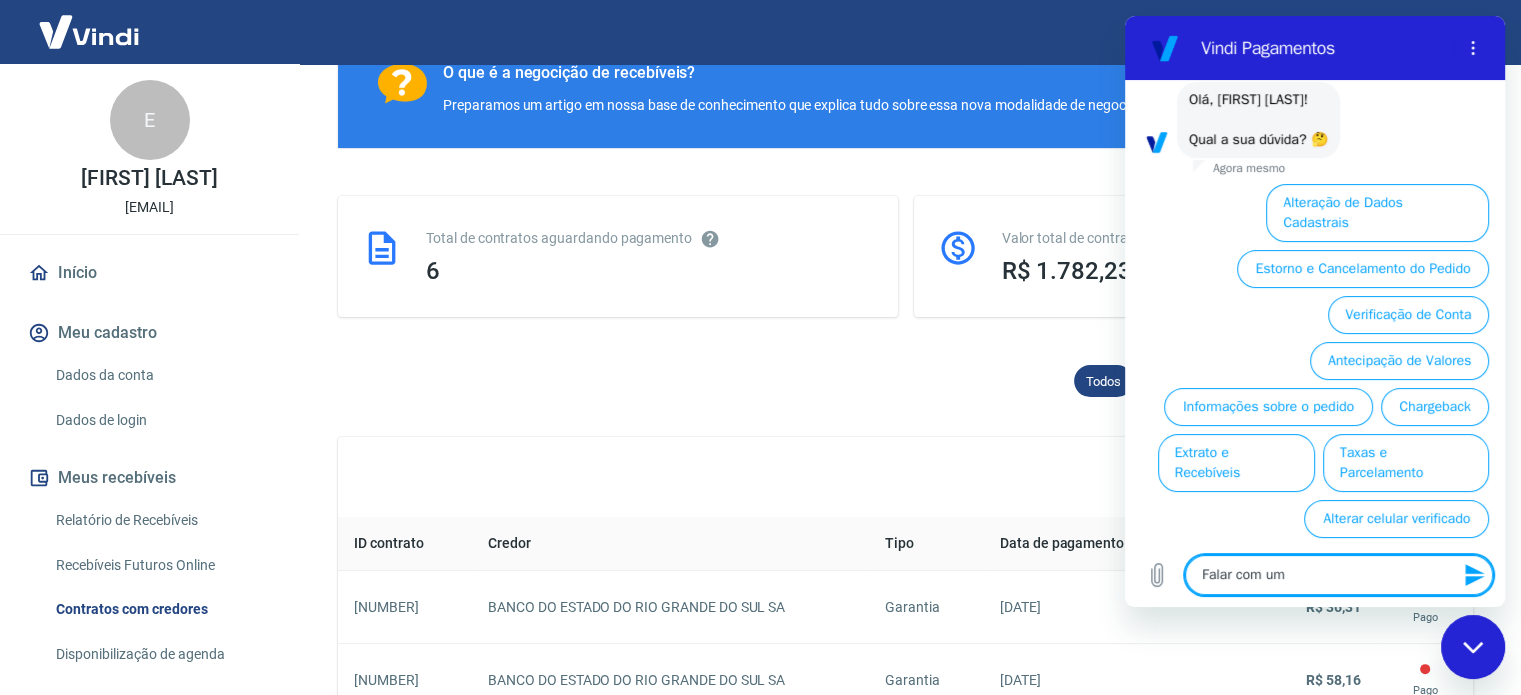 type on "Falar com um" 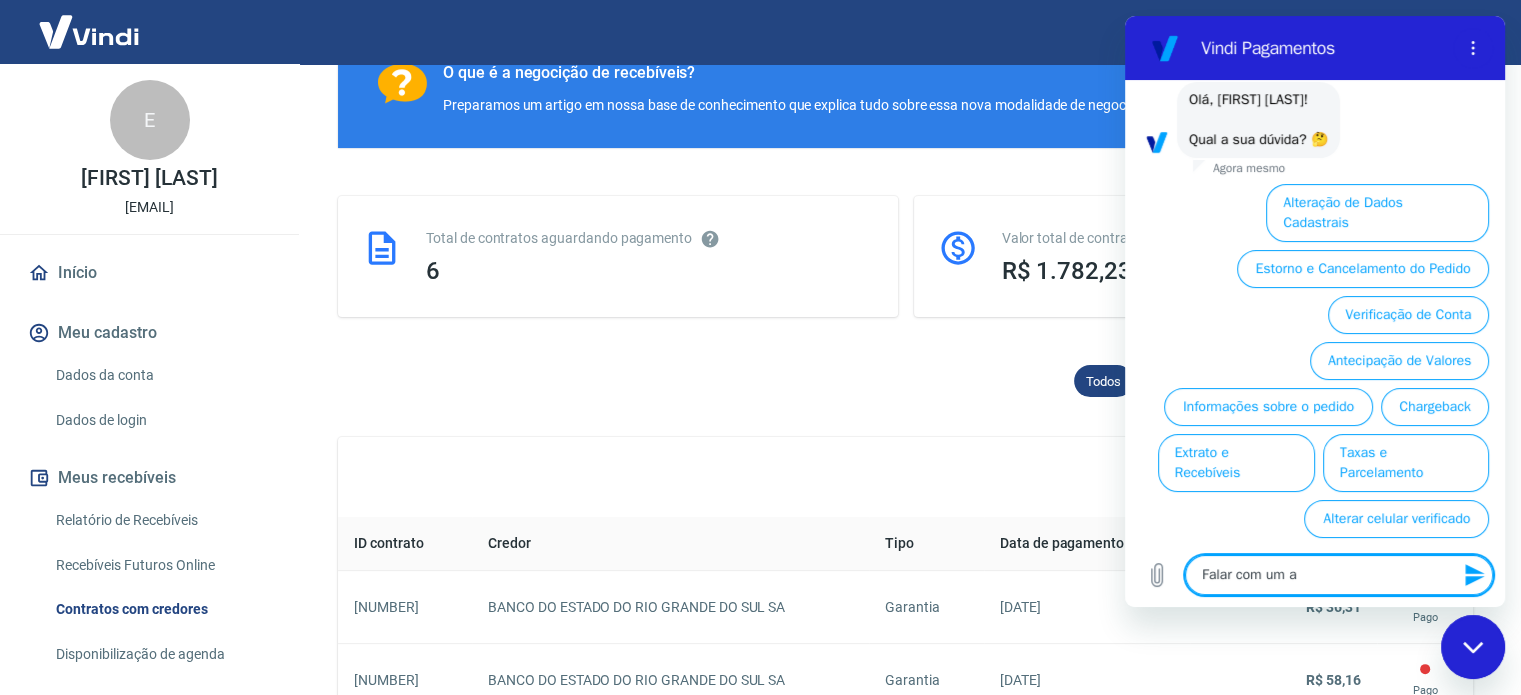 type on "Falar com um at" 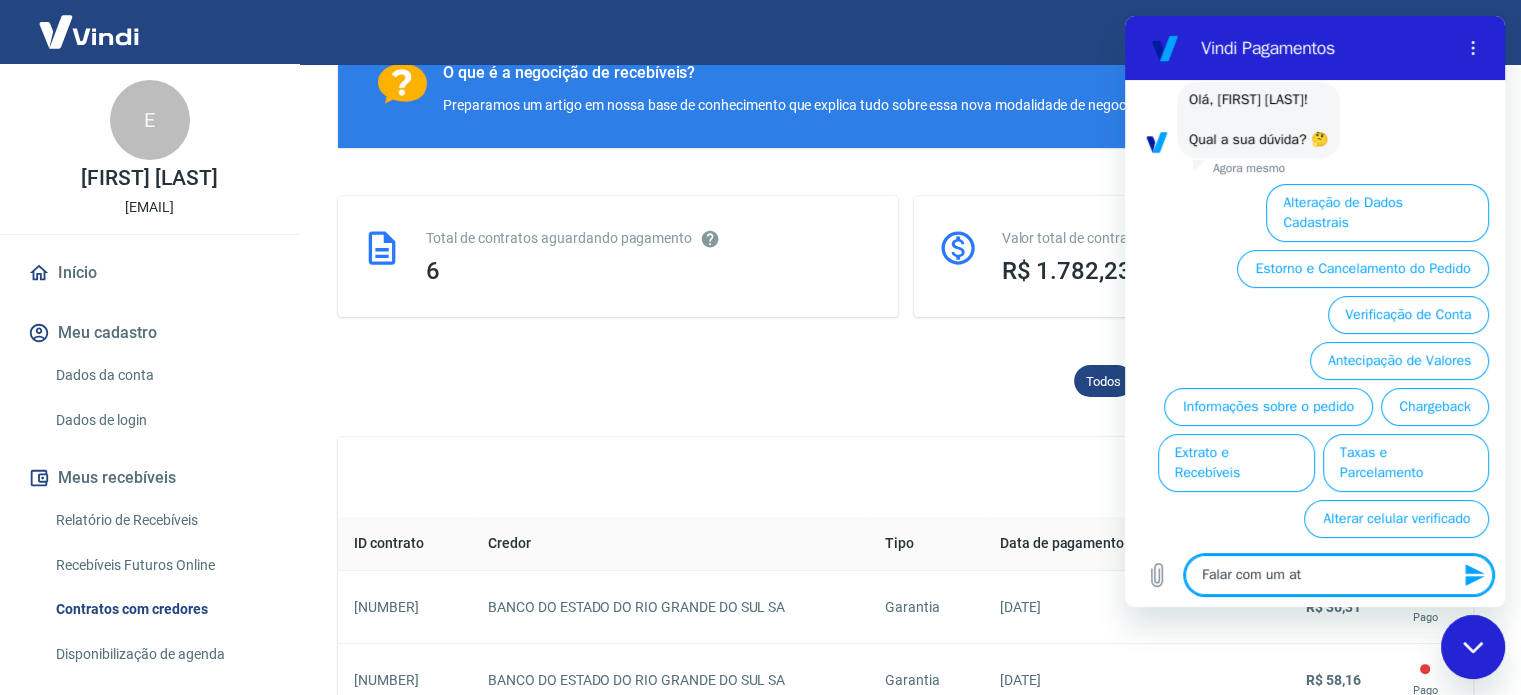 type on "Falar com um ate" 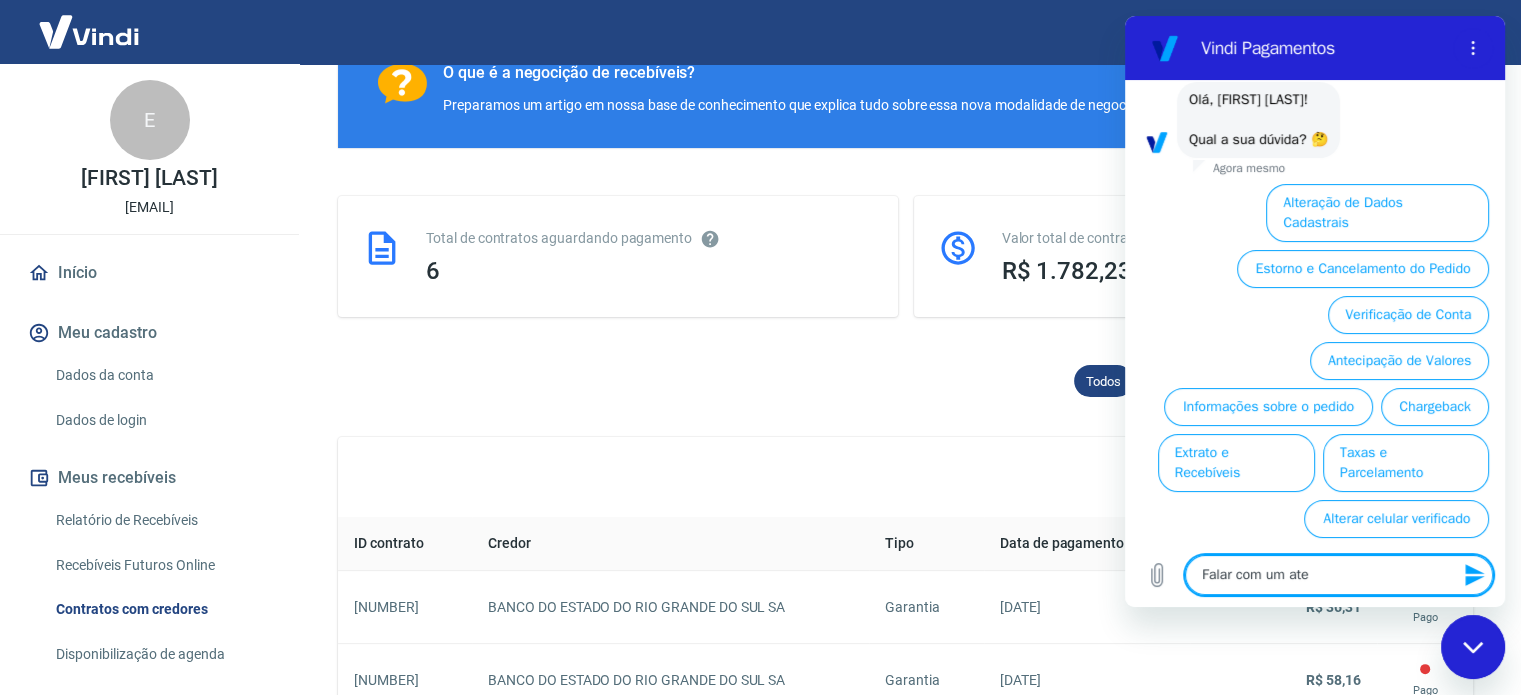 type on "Falar com um aten" 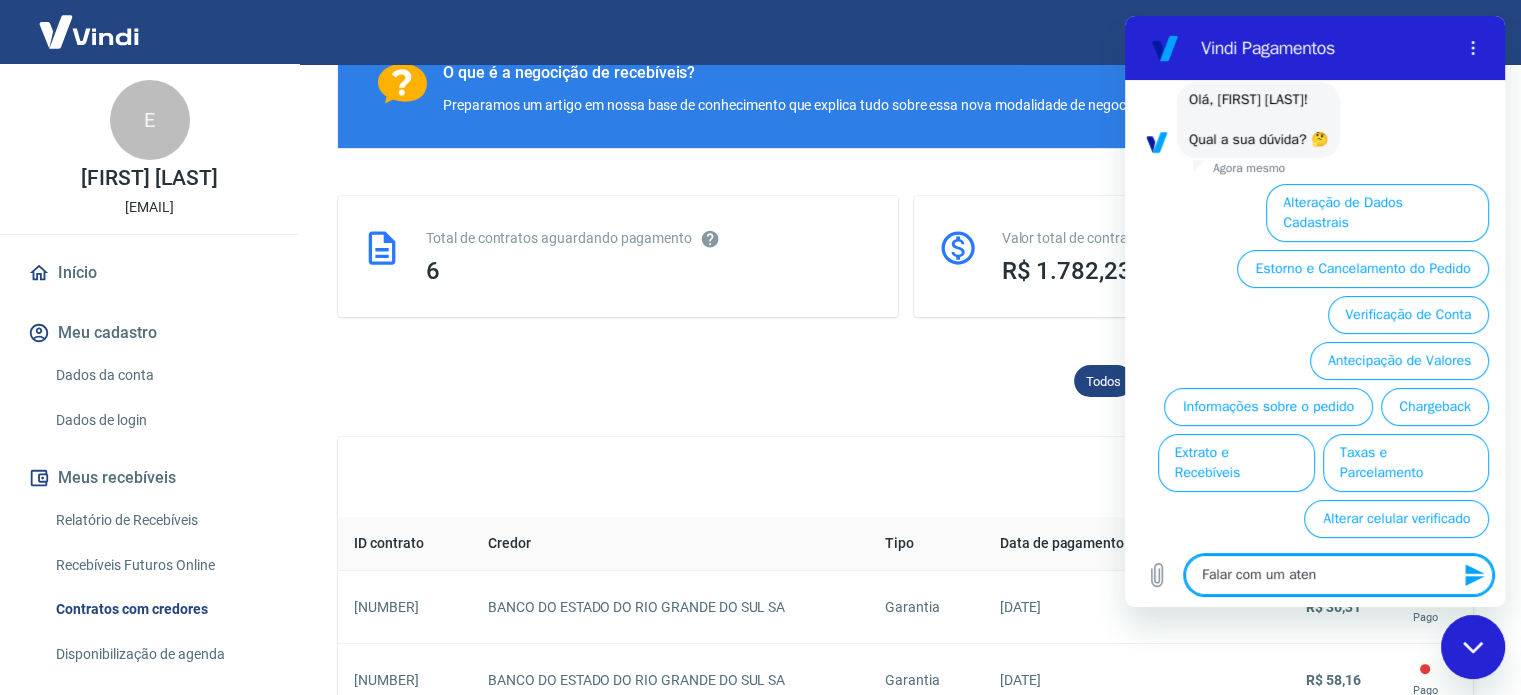 type on "Falar com um atend" 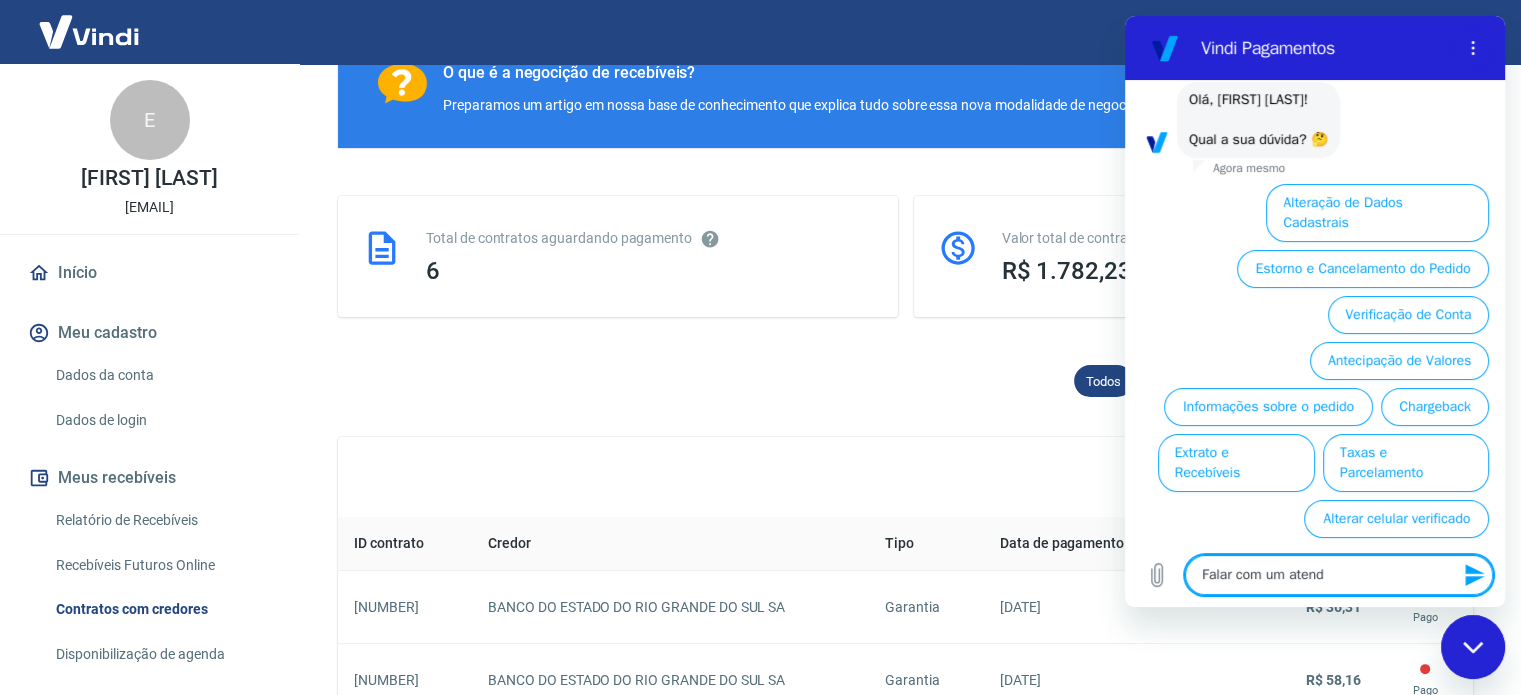 type on "Falar com um atende" 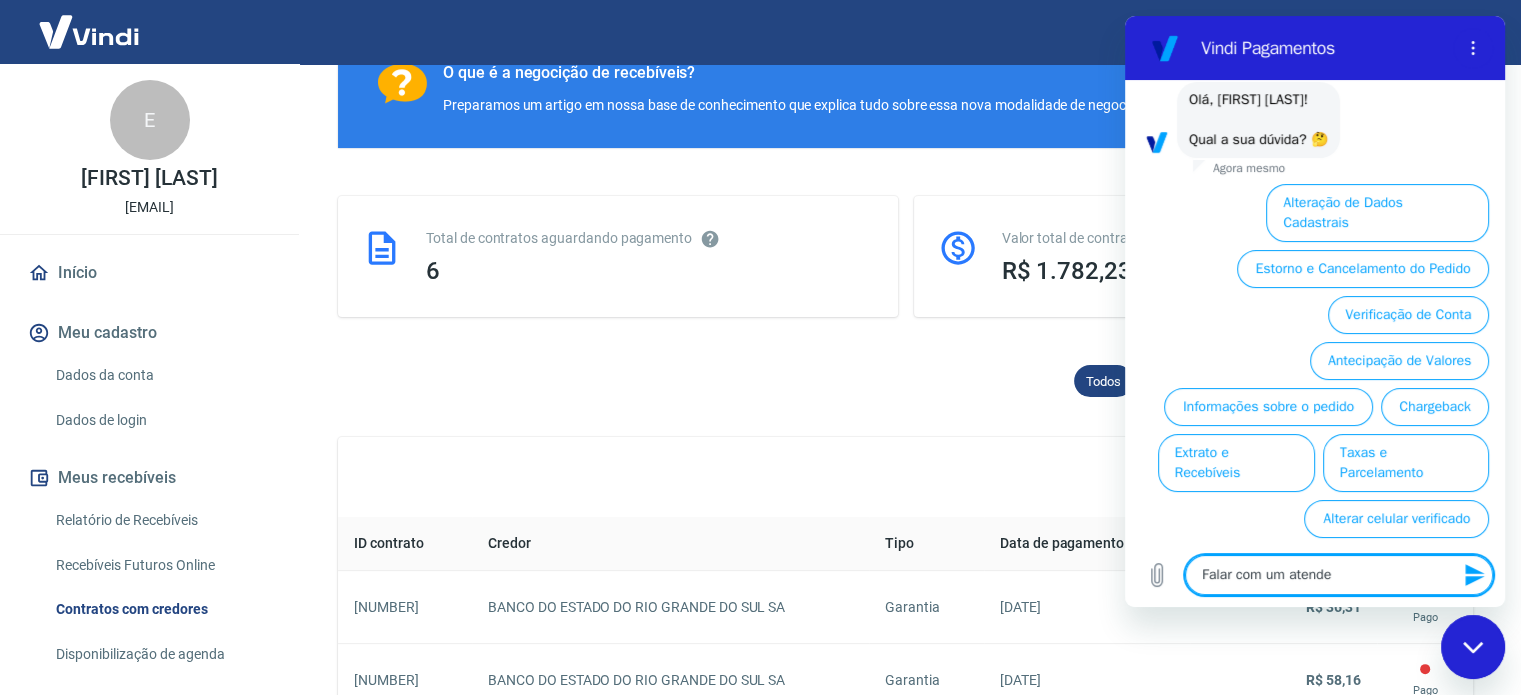 type on "Falar com um atenden" 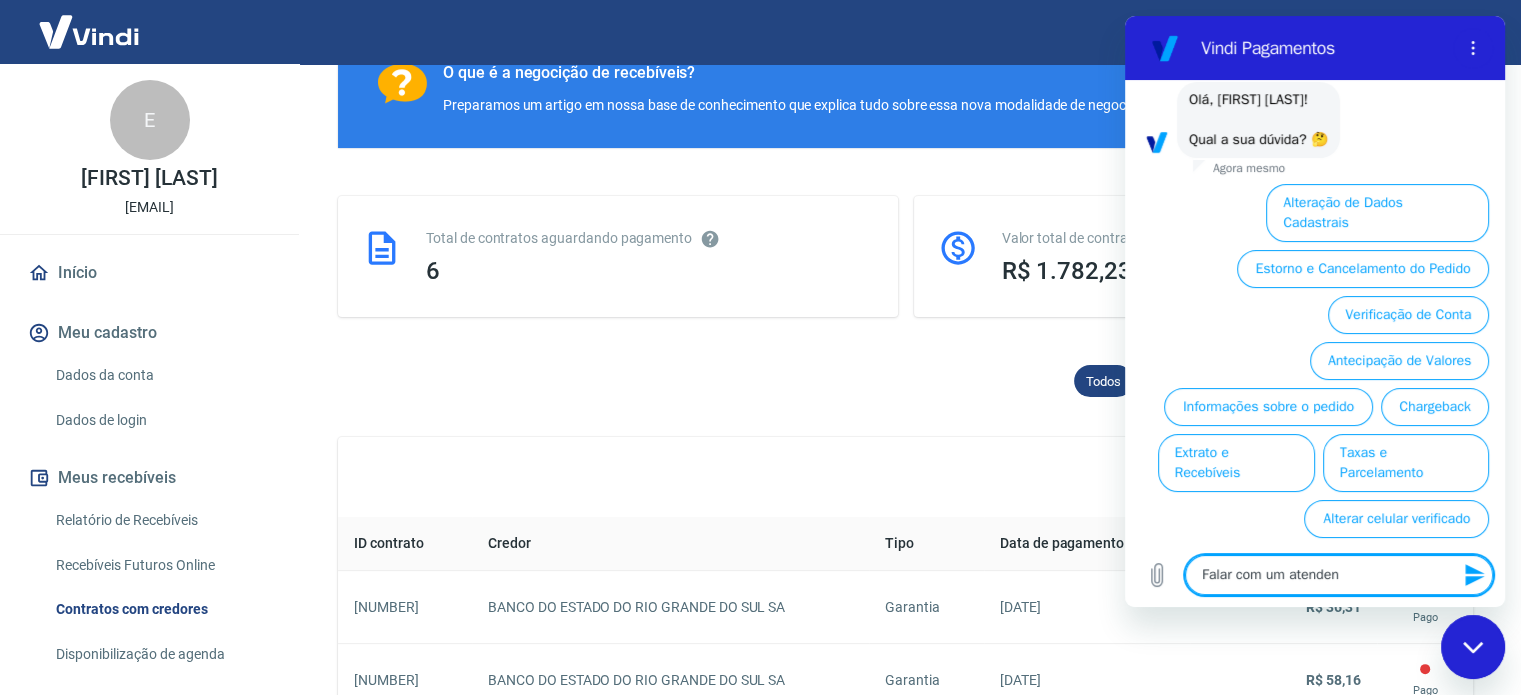 type on "Falar com um atendent" 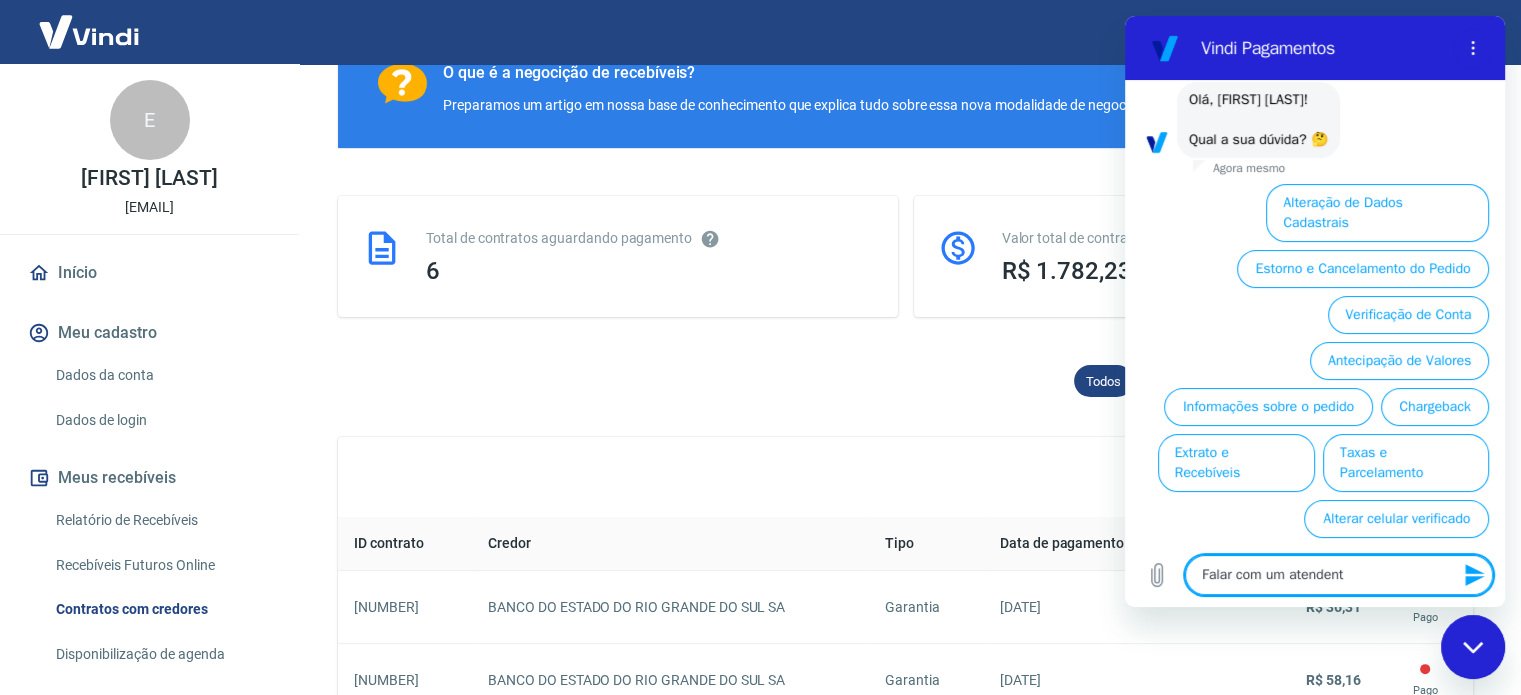 type on "Falar com um atendente" 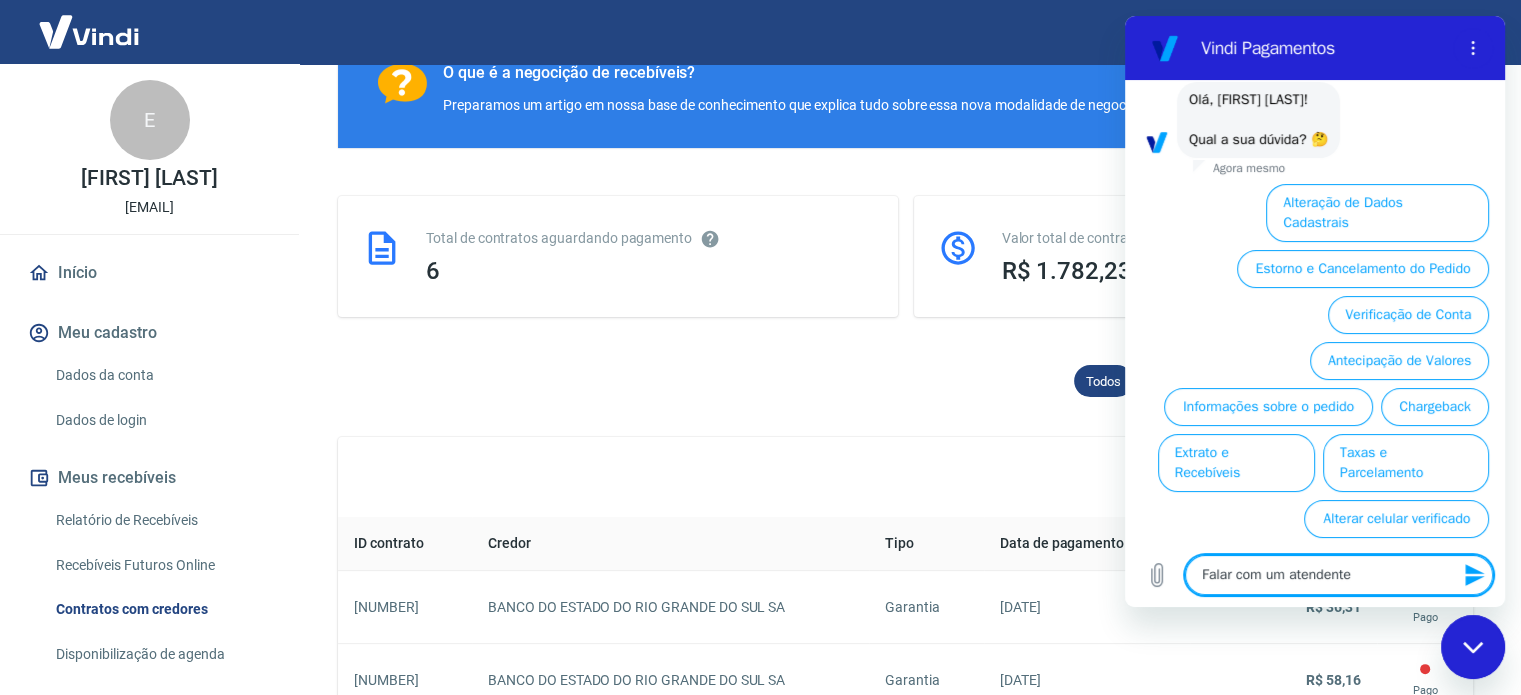 type on "Falar com um atendente" 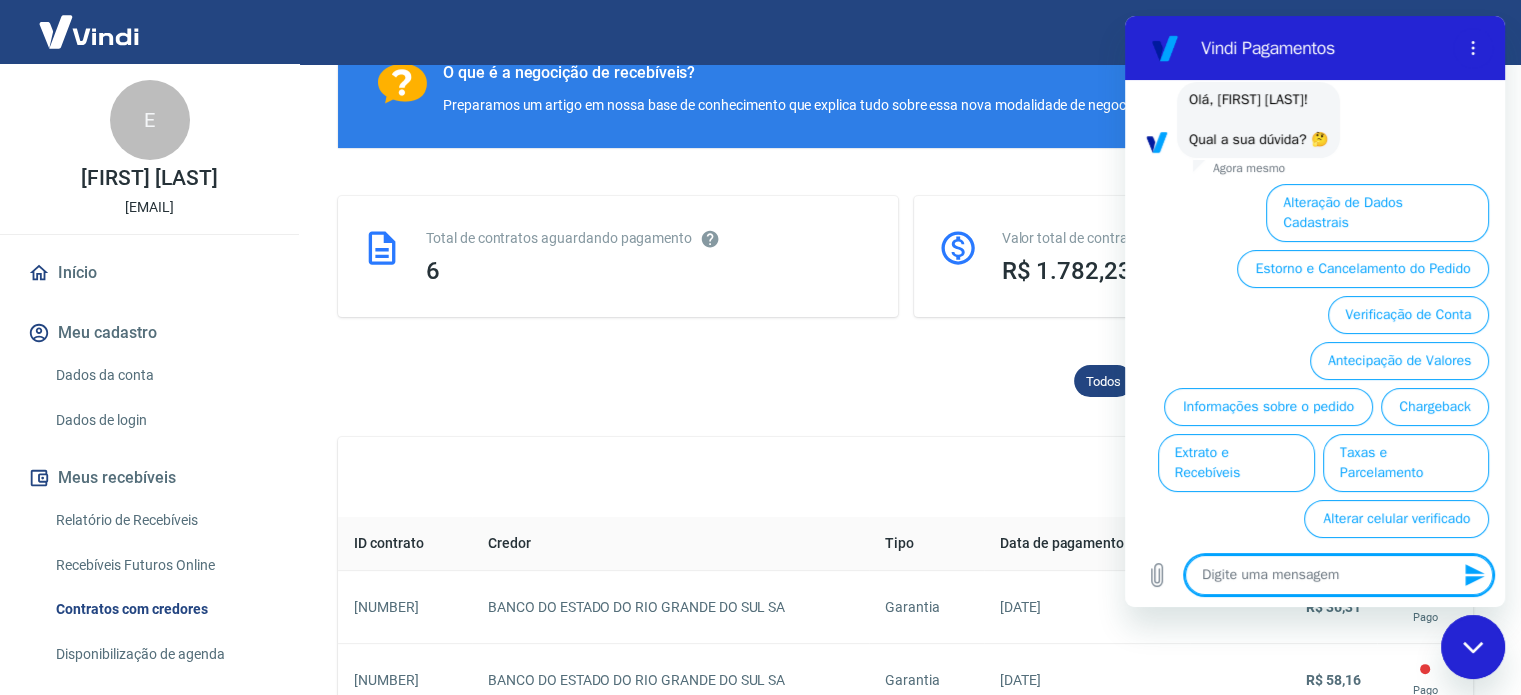 scroll, scrollTop: 0, scrollLeft: 0, axis: both 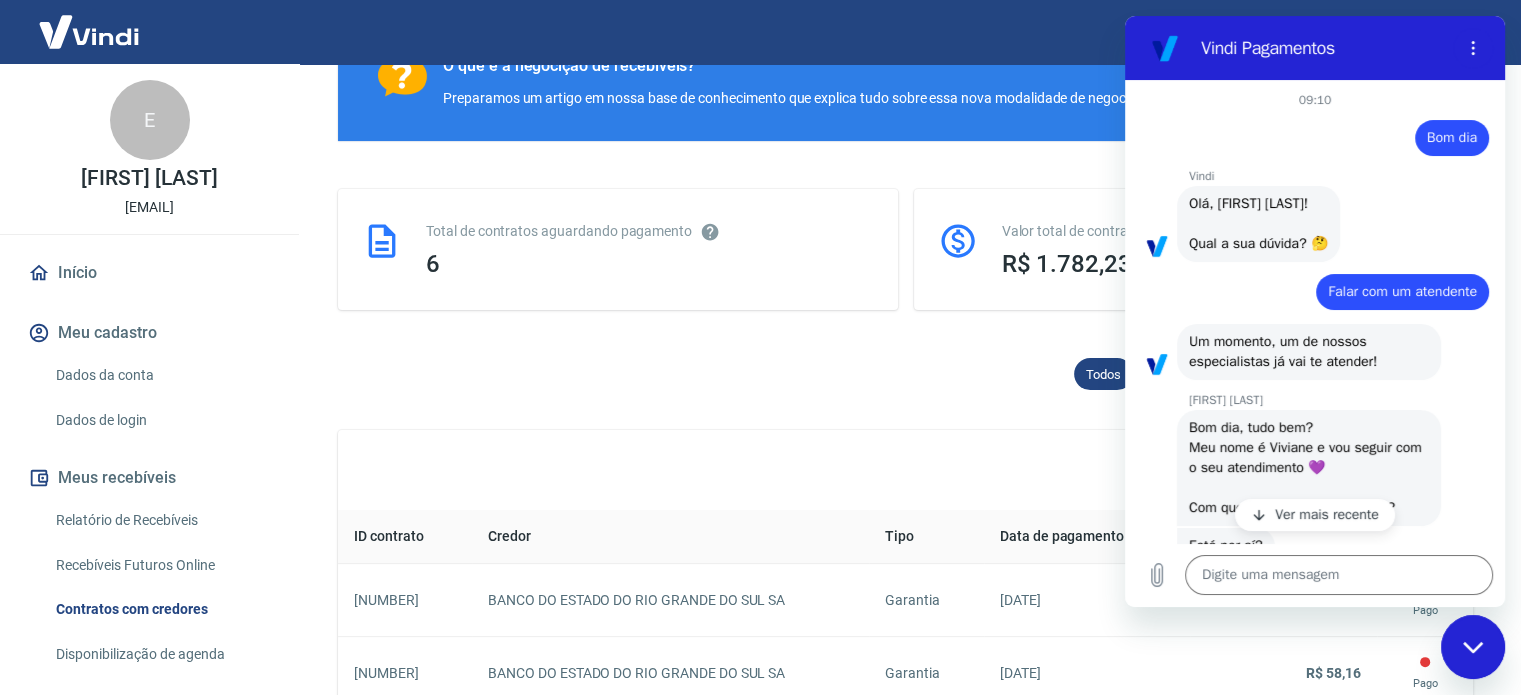 type on "x" 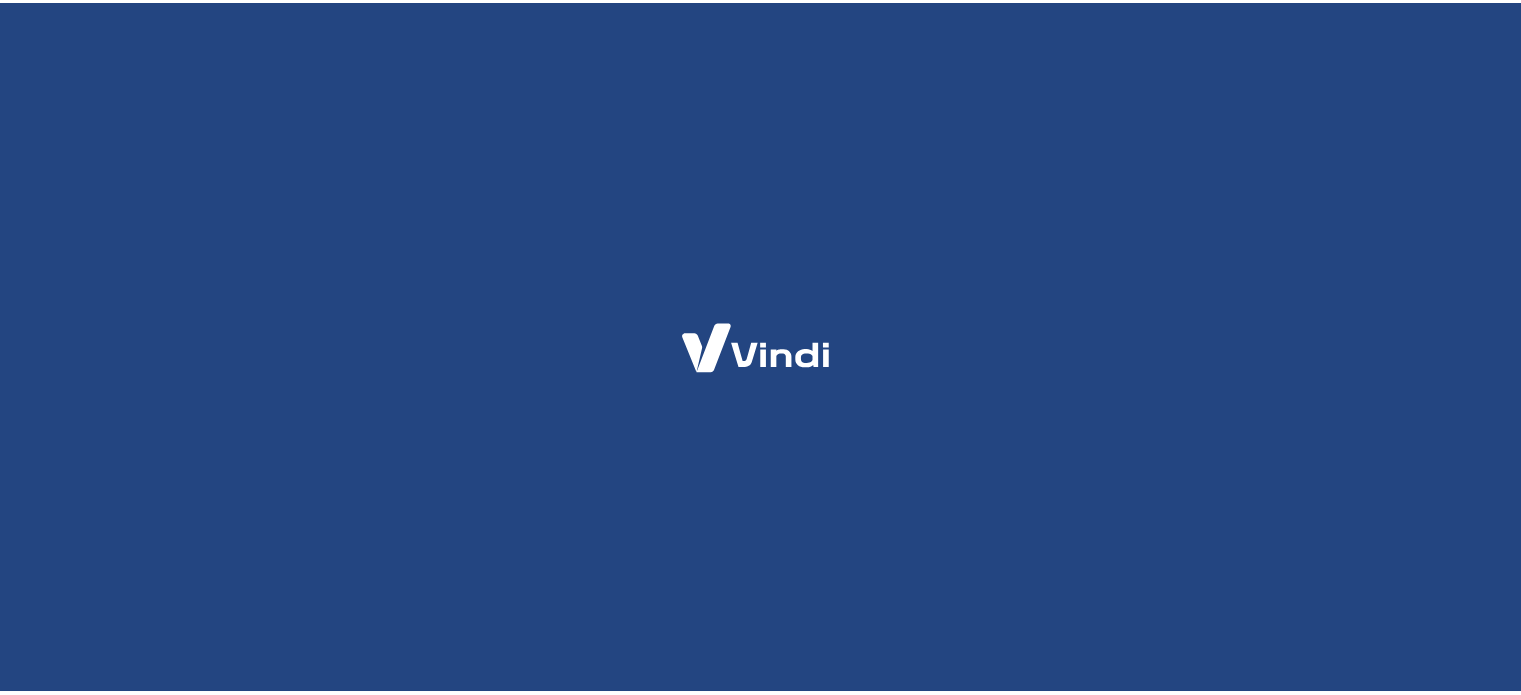 scroll, scrollTop: 0, scrollLeft: 0, axis: both 